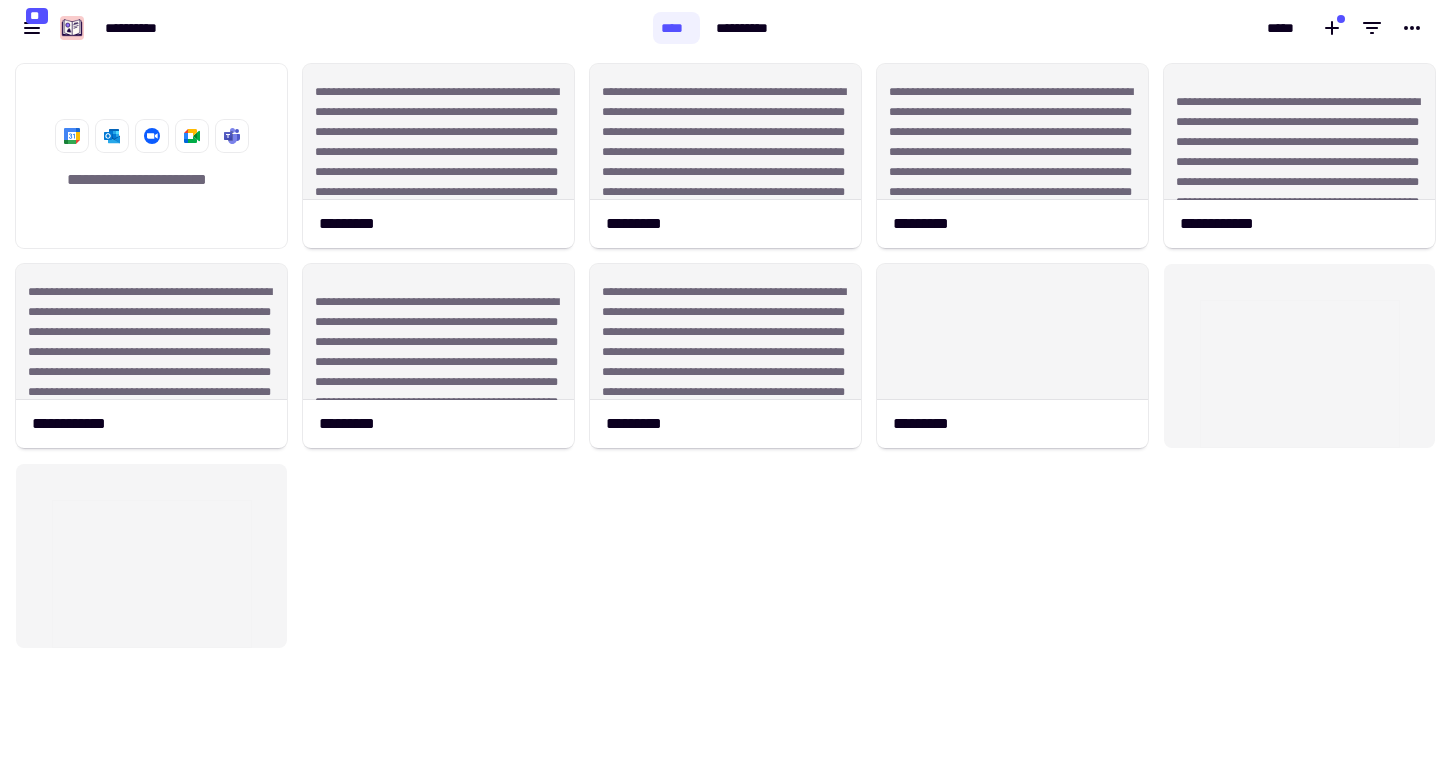 scroll, scrollTop: 0, scrollLeft: 0, axis: both 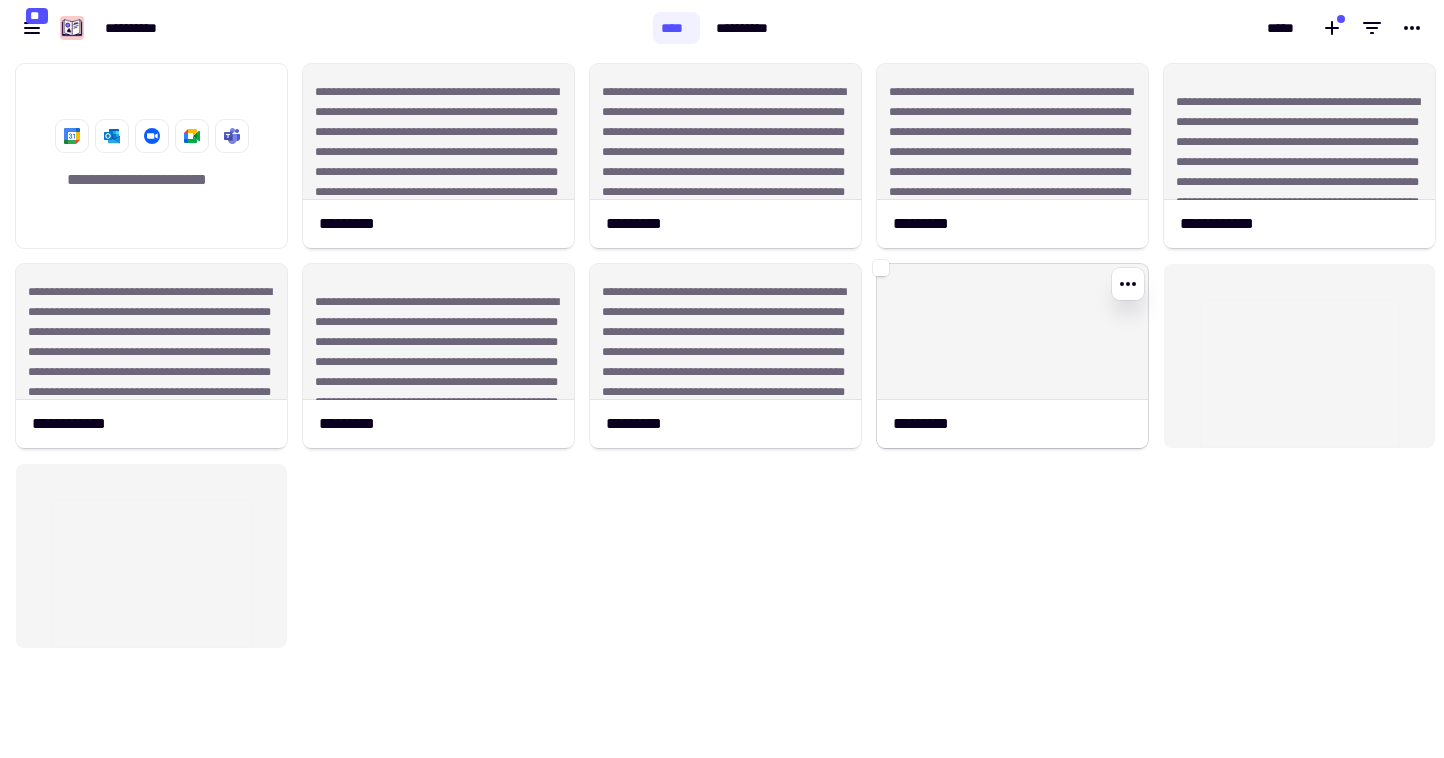click 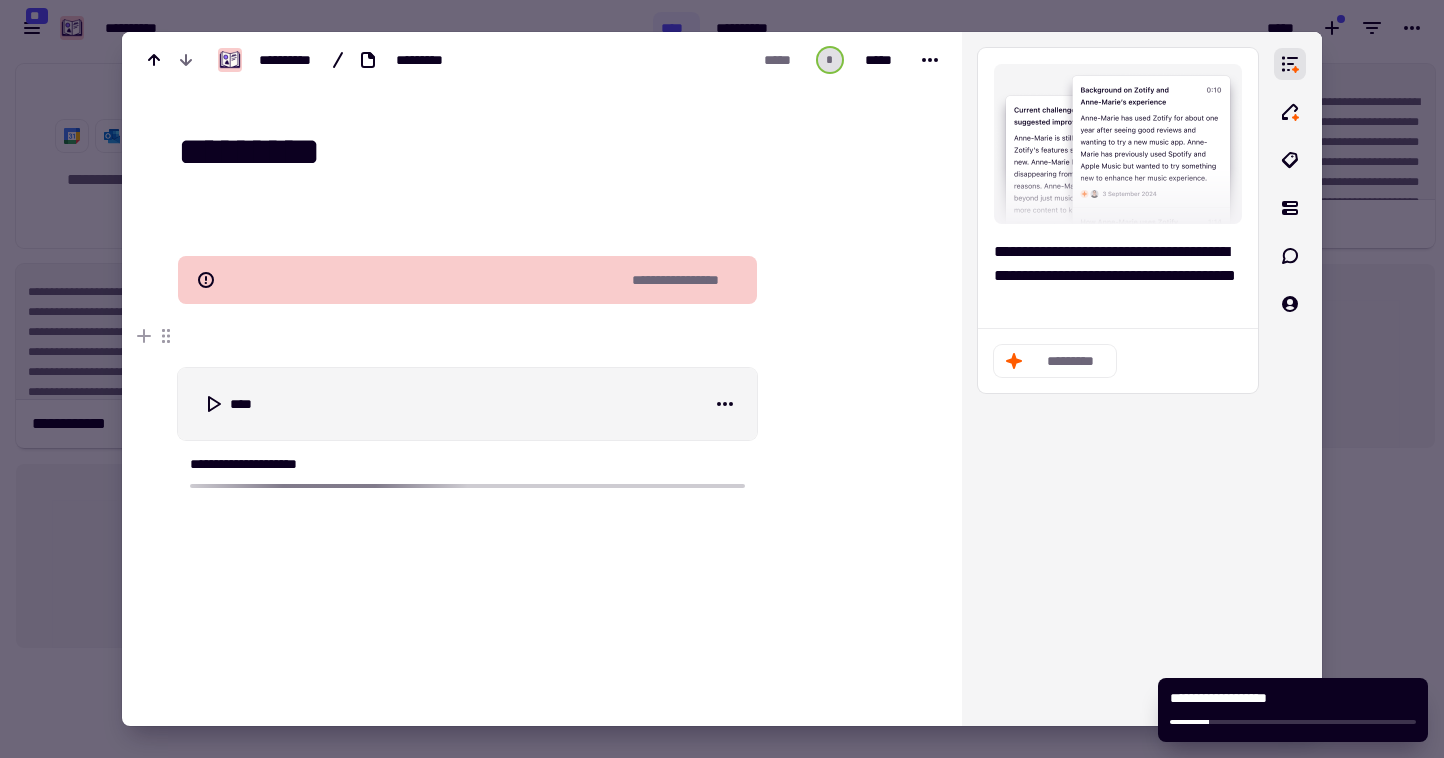 click at bounding box center (722, 379) 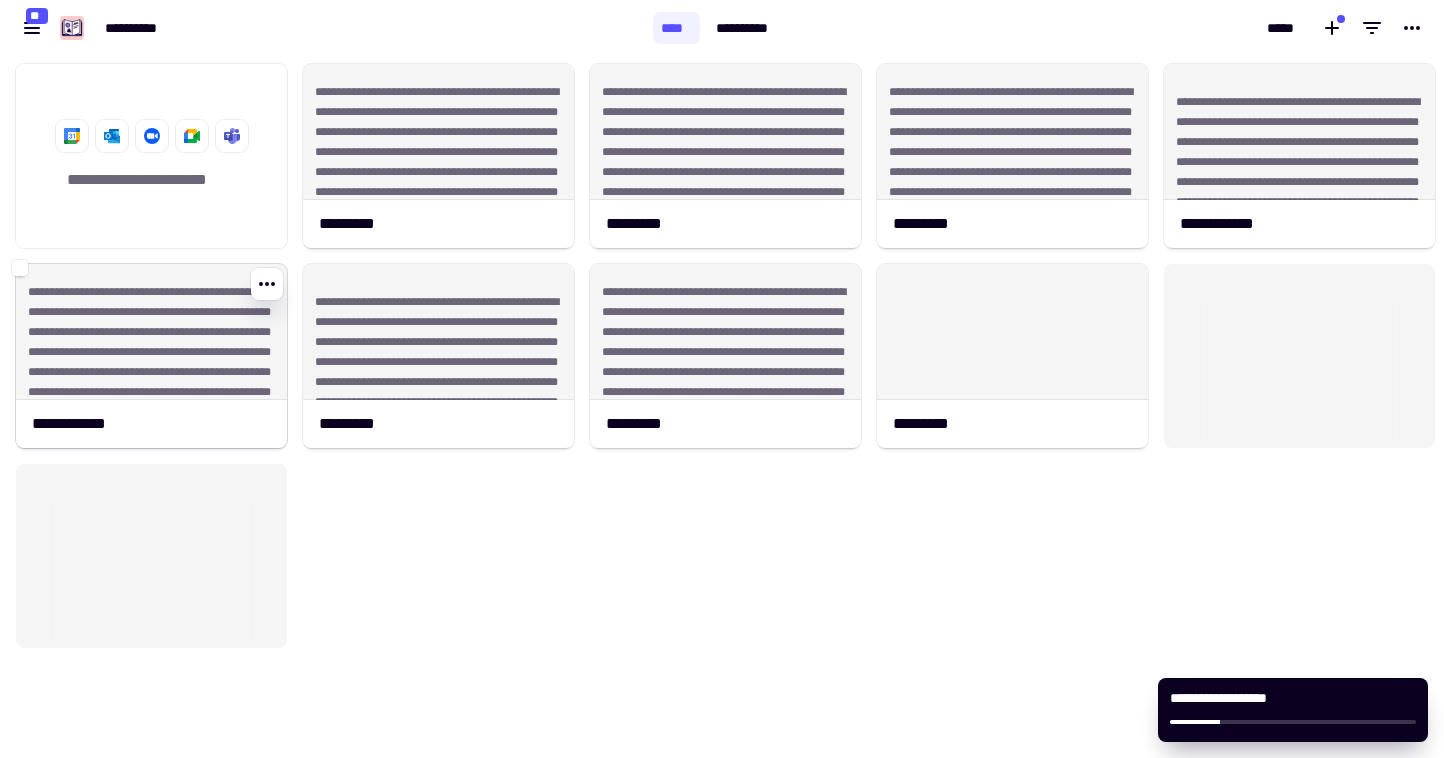 click on "**********" 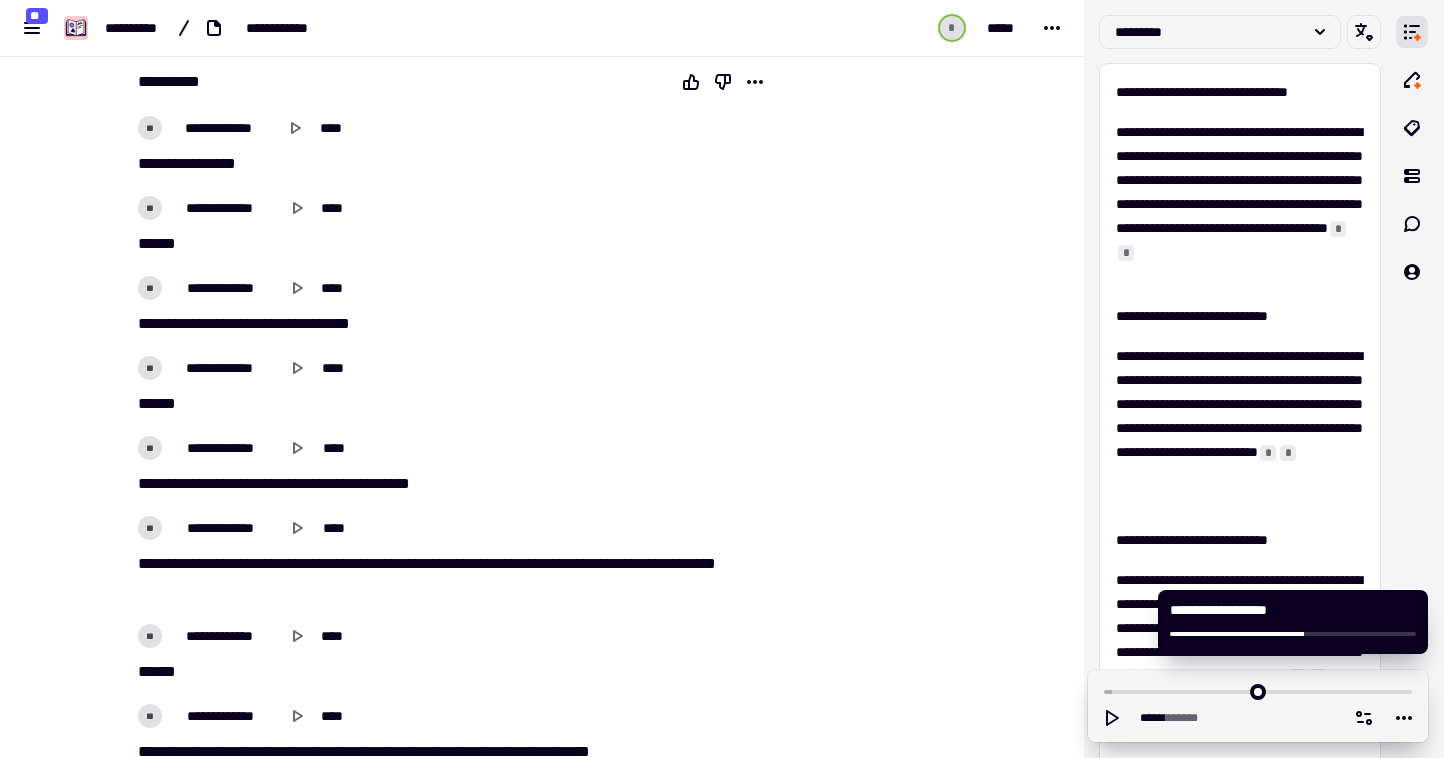 scroll, scrollTop: 254, scrollLeft: 0, axis: vertical 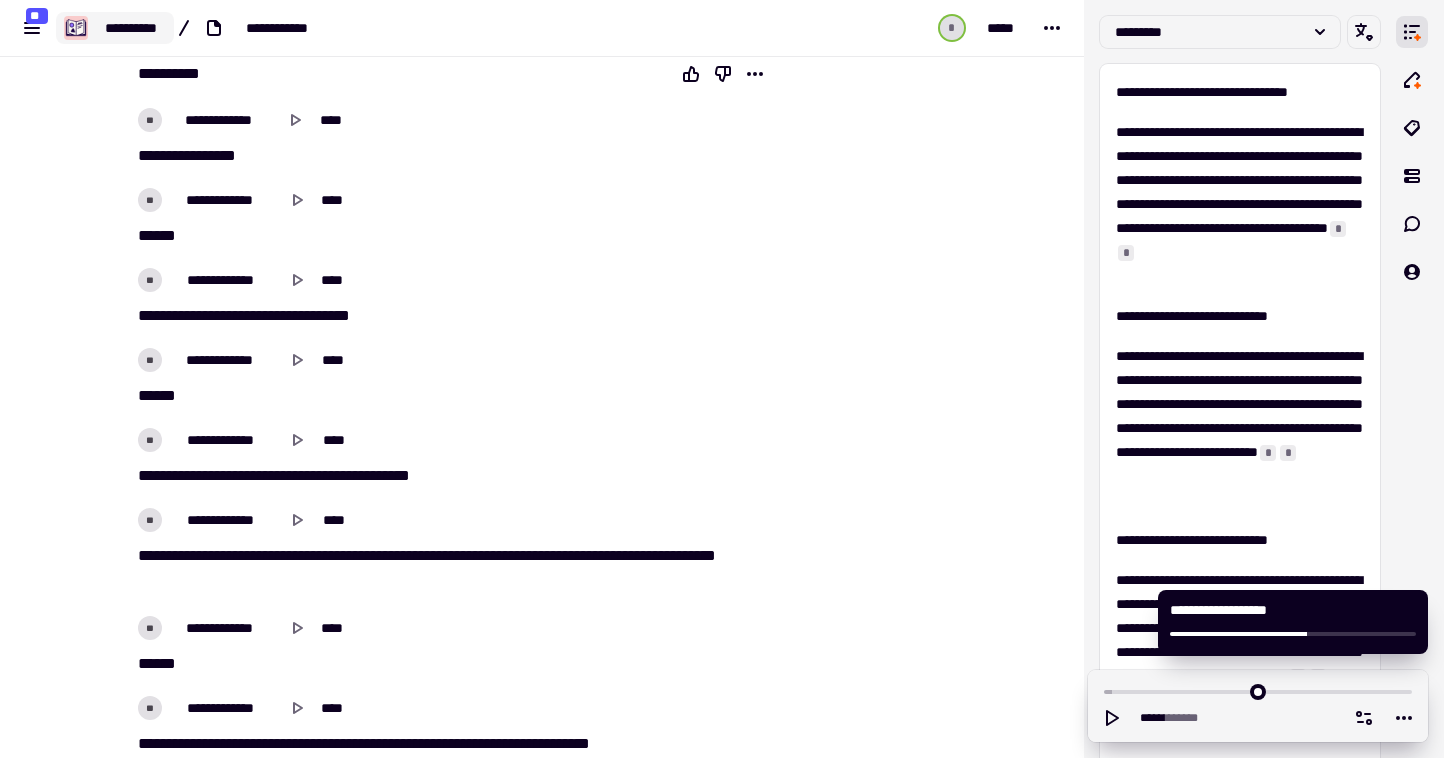 click on "**********" 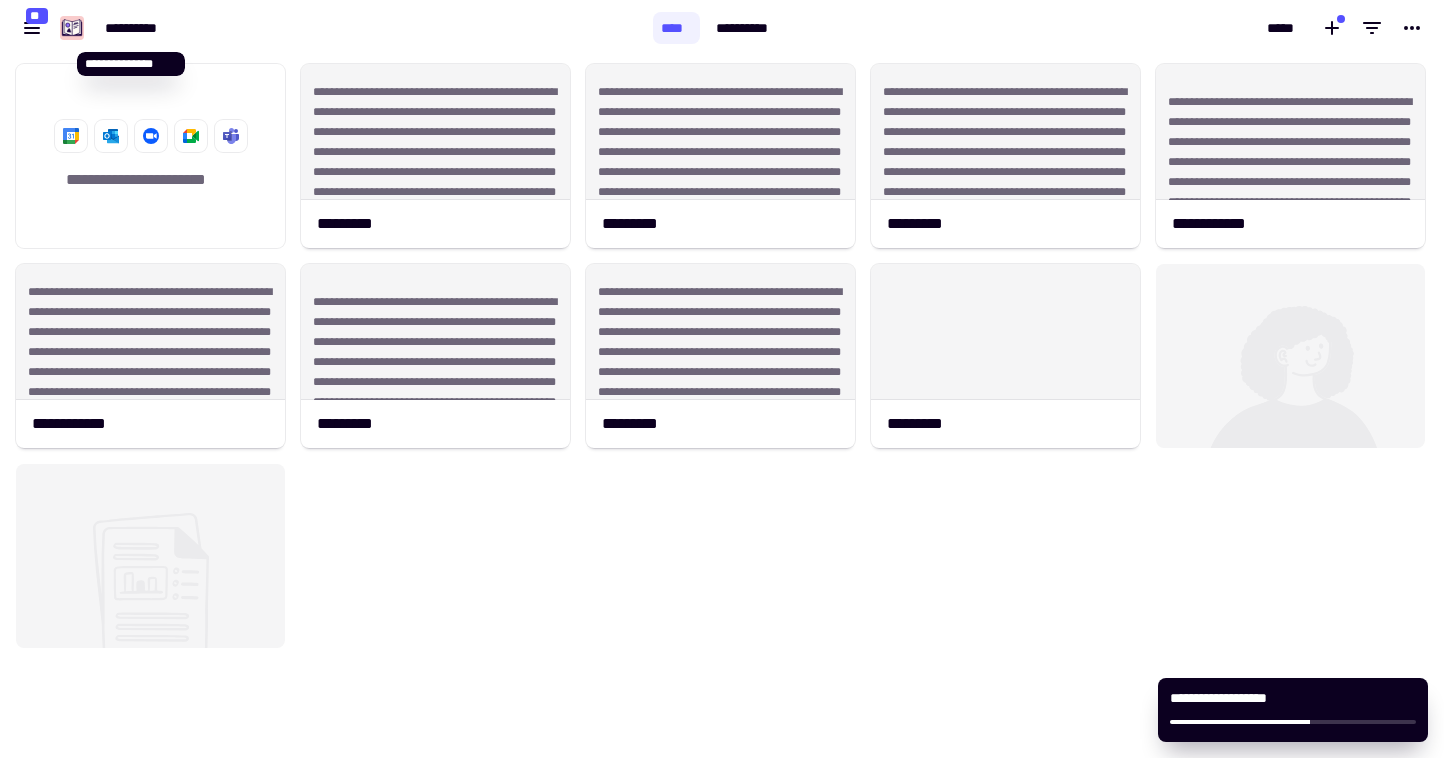 scroll, scrollTop: 1, scrollLeft: 1, axis: both 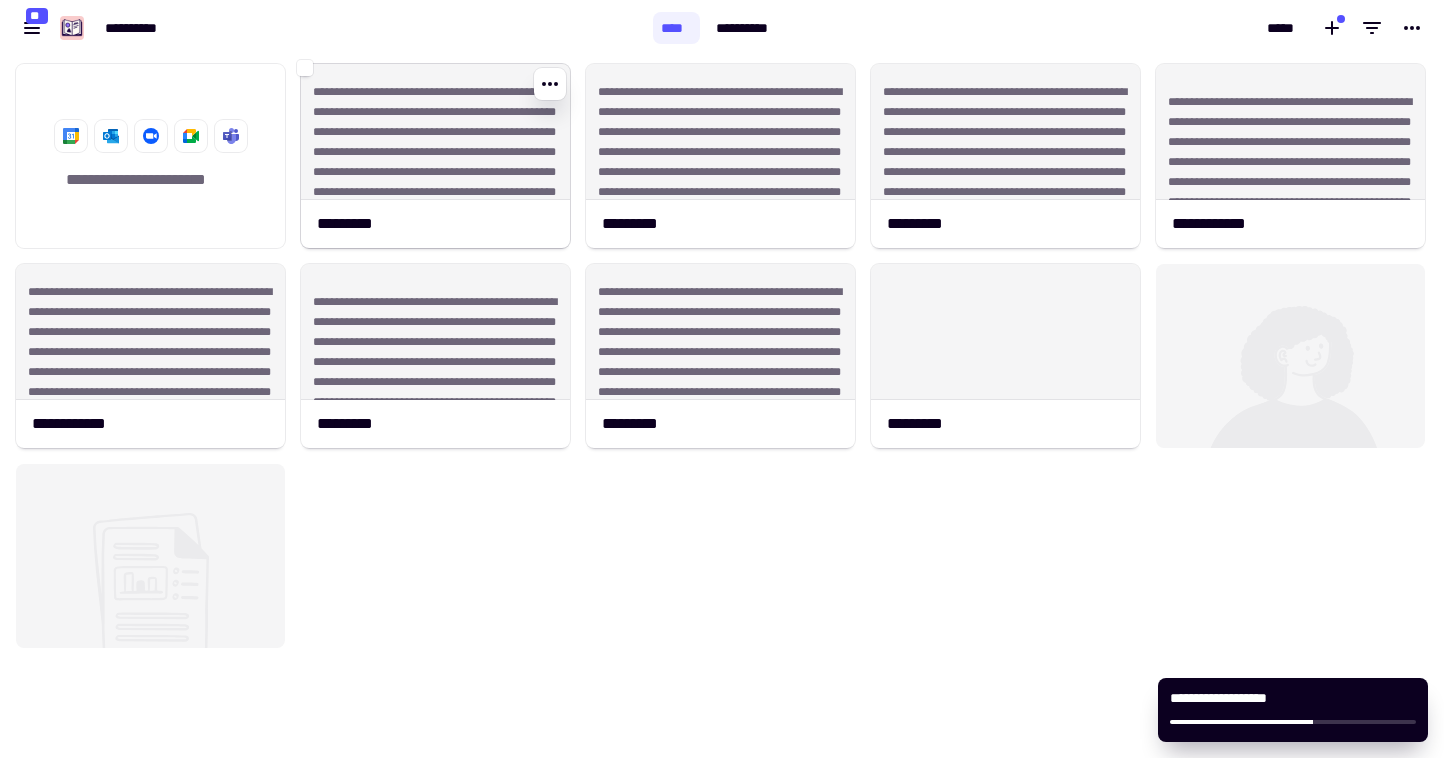 click on "**********" 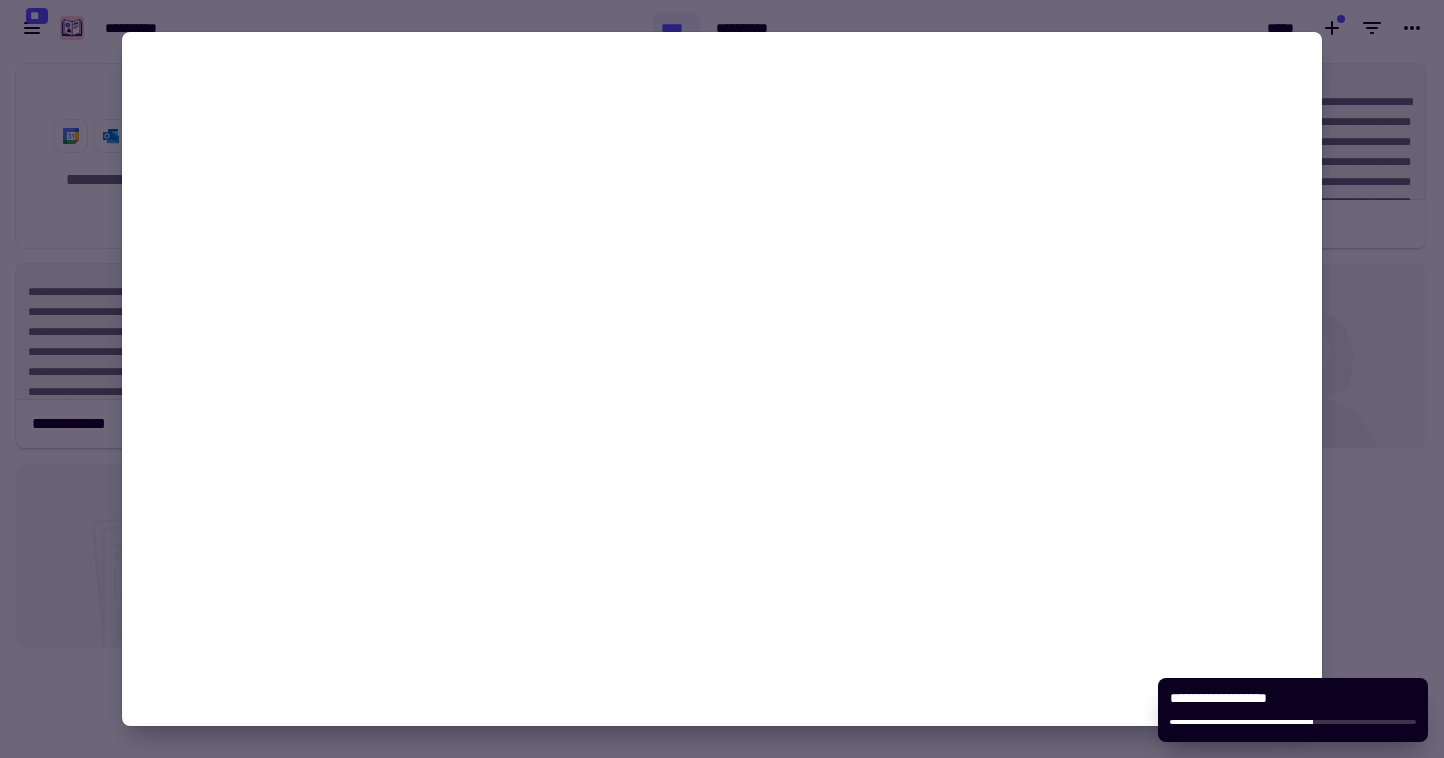 click on "[FIRST] [LAST] [STREET] [CITY] [STATE] [ZIP] [COUNTRY] [PHONE] [EMAIL]" at bounding box center [722, 379] 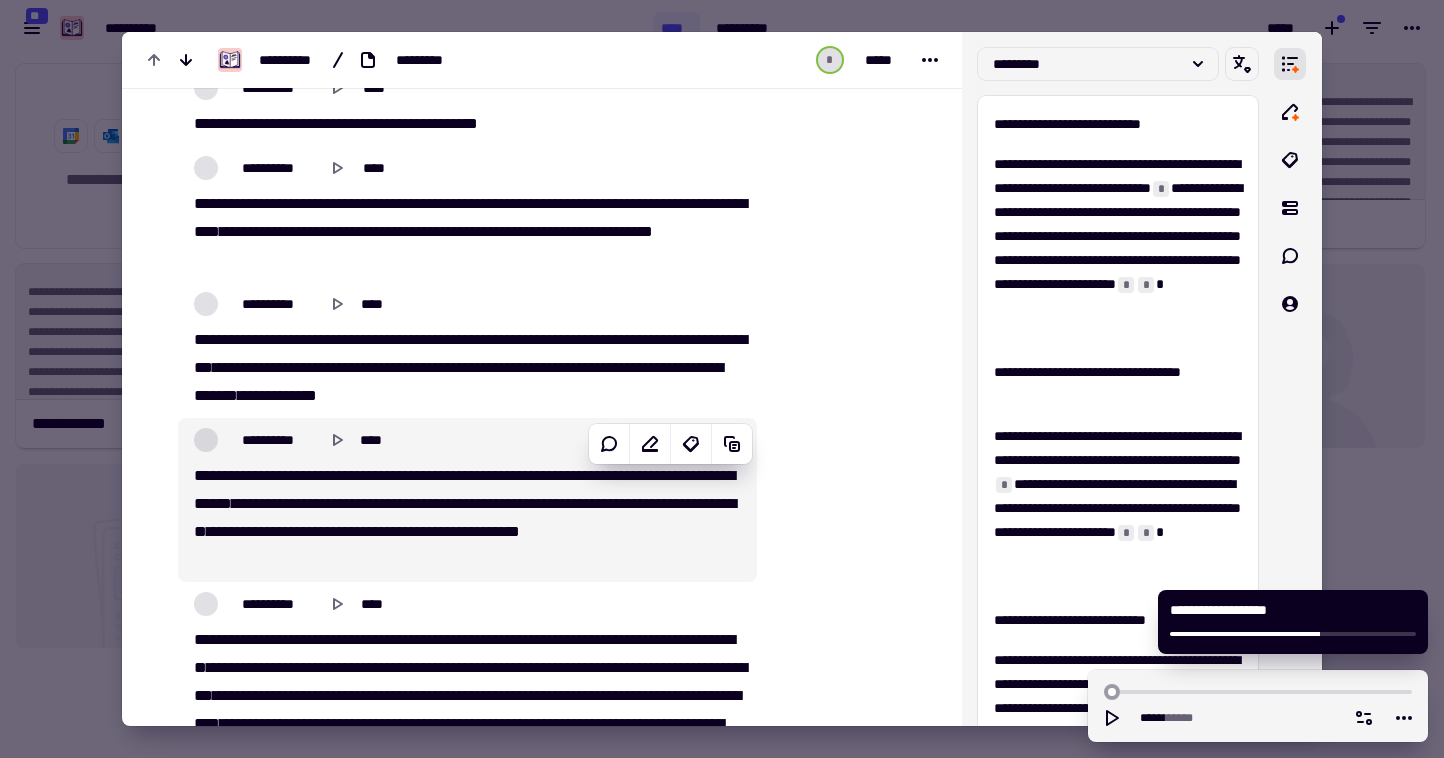 scroll, scrollTop: 754, scrollLeft: 0, axis: vertical 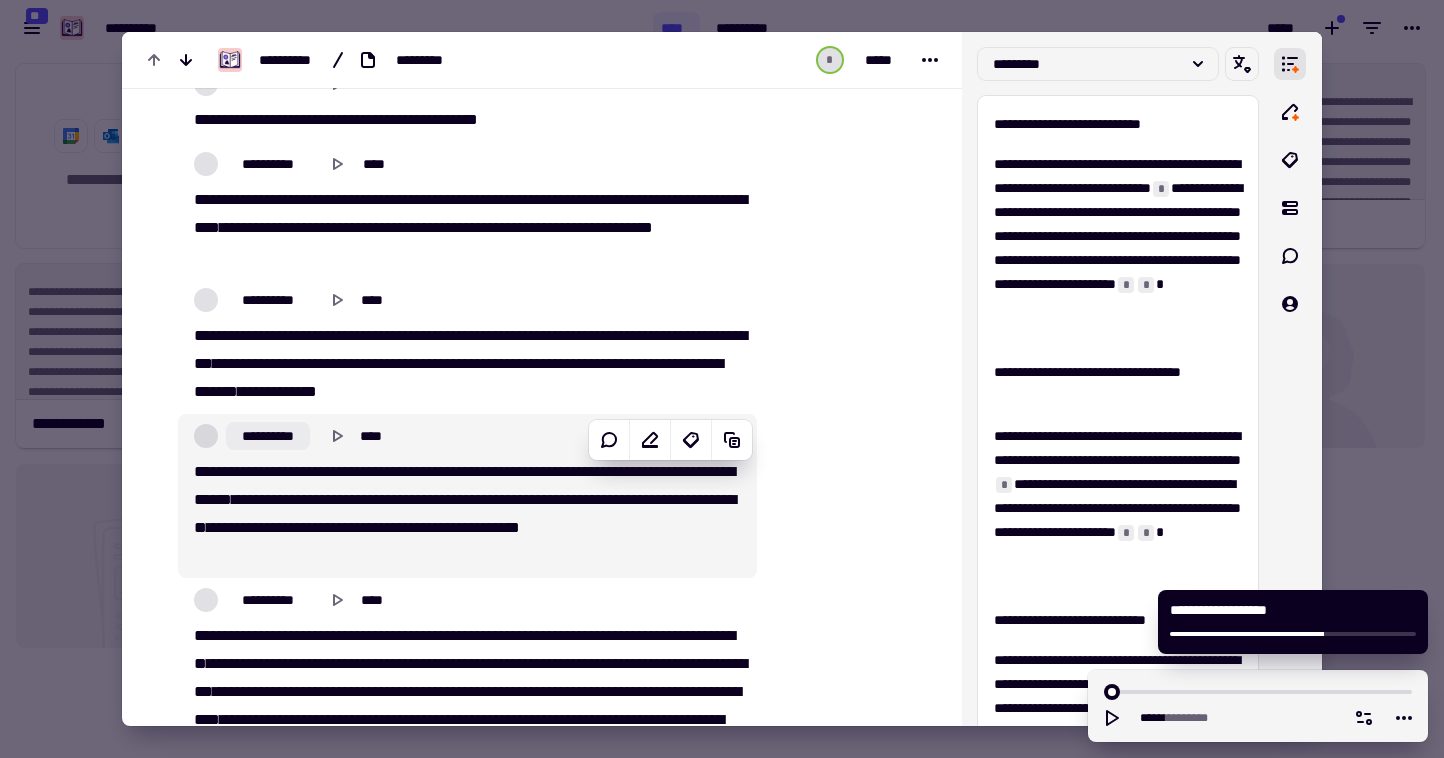 click on "**********" 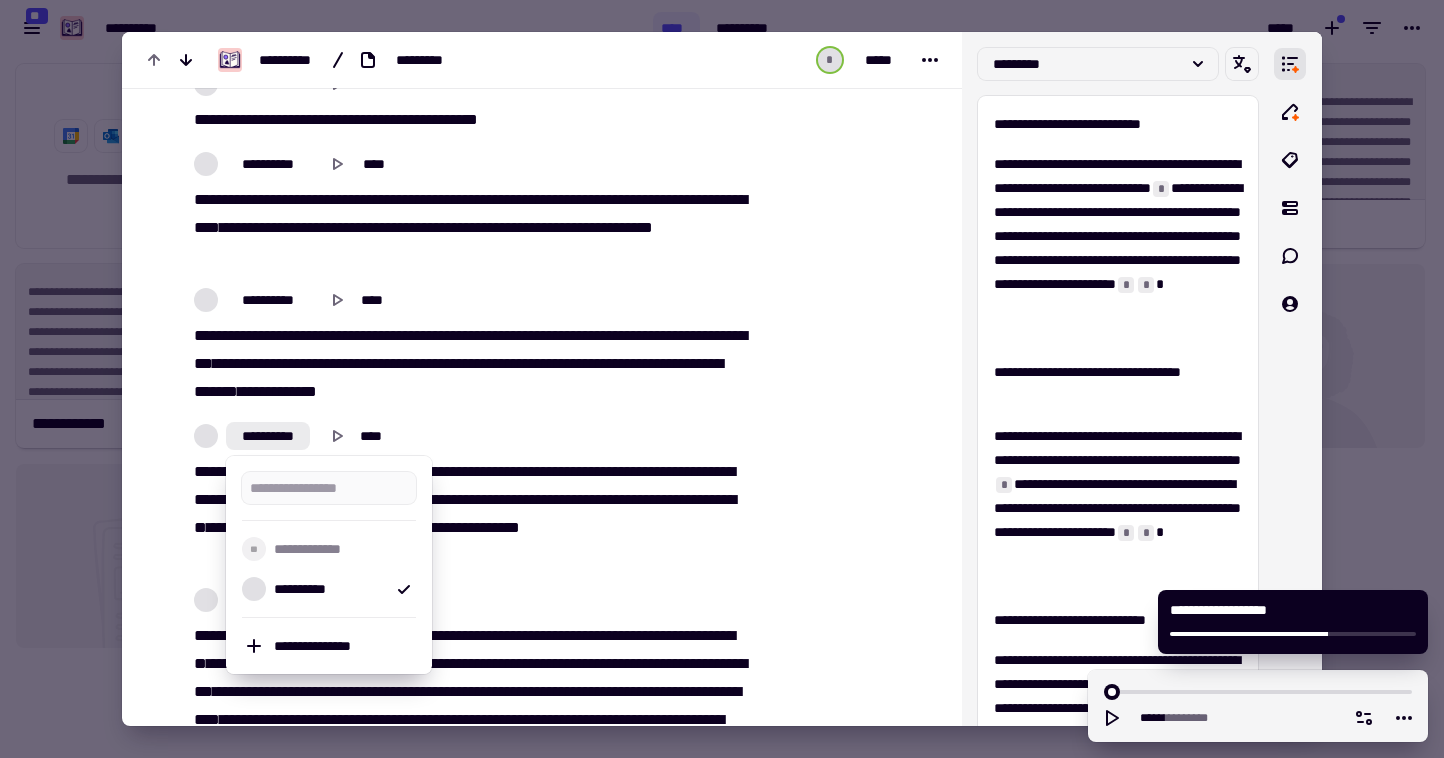 click at bounding box center [722, 379] 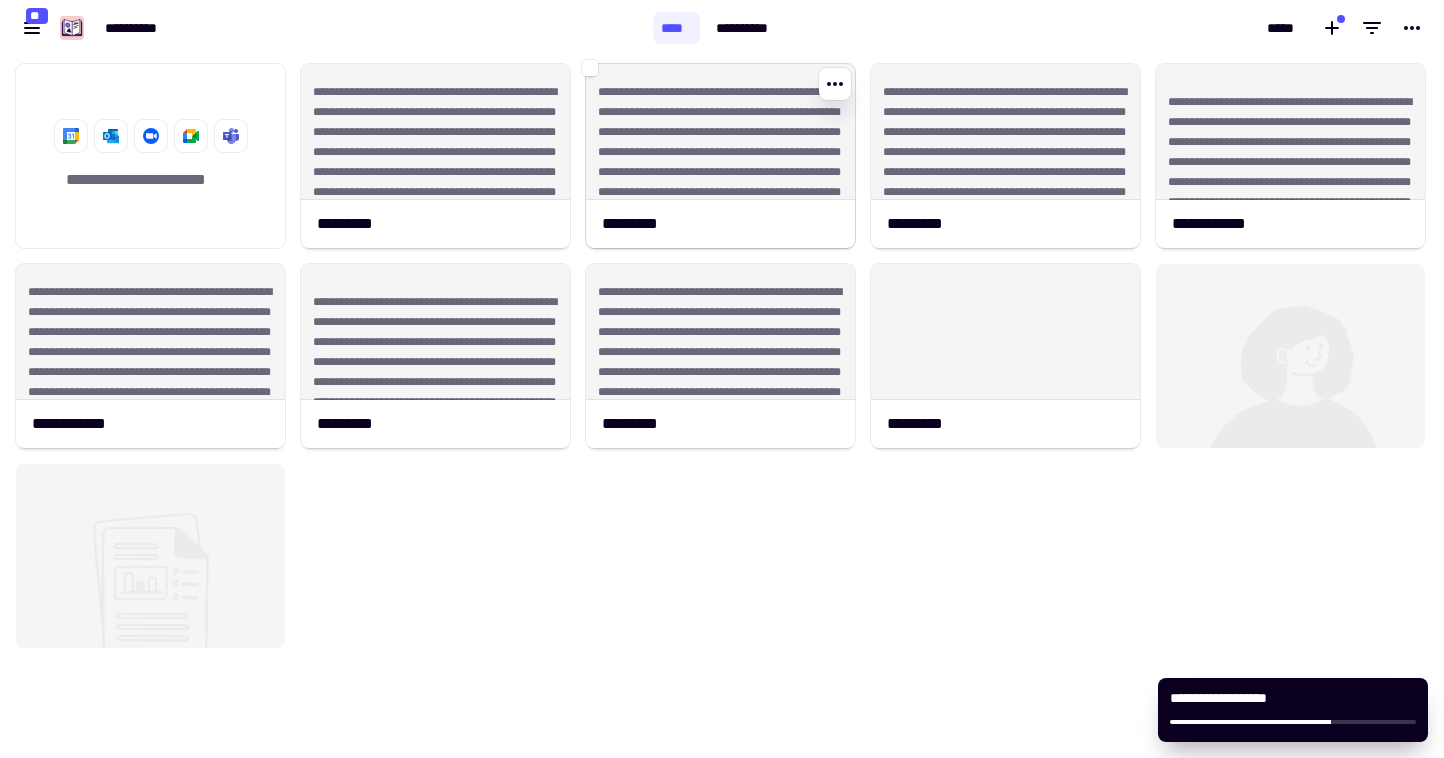 click on "**********" 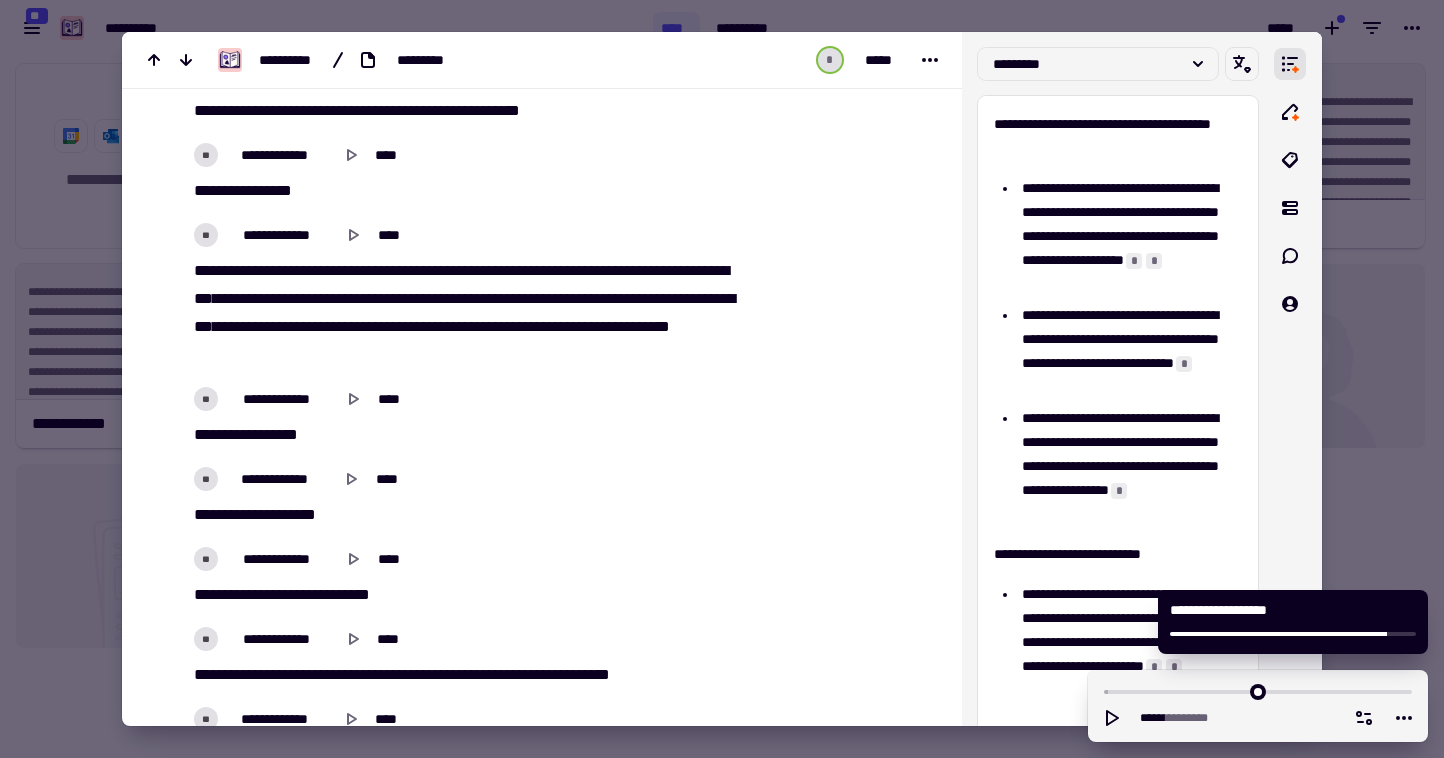 scroll, scrollTop: 4928, scrollLeft: 0, axis: vertical 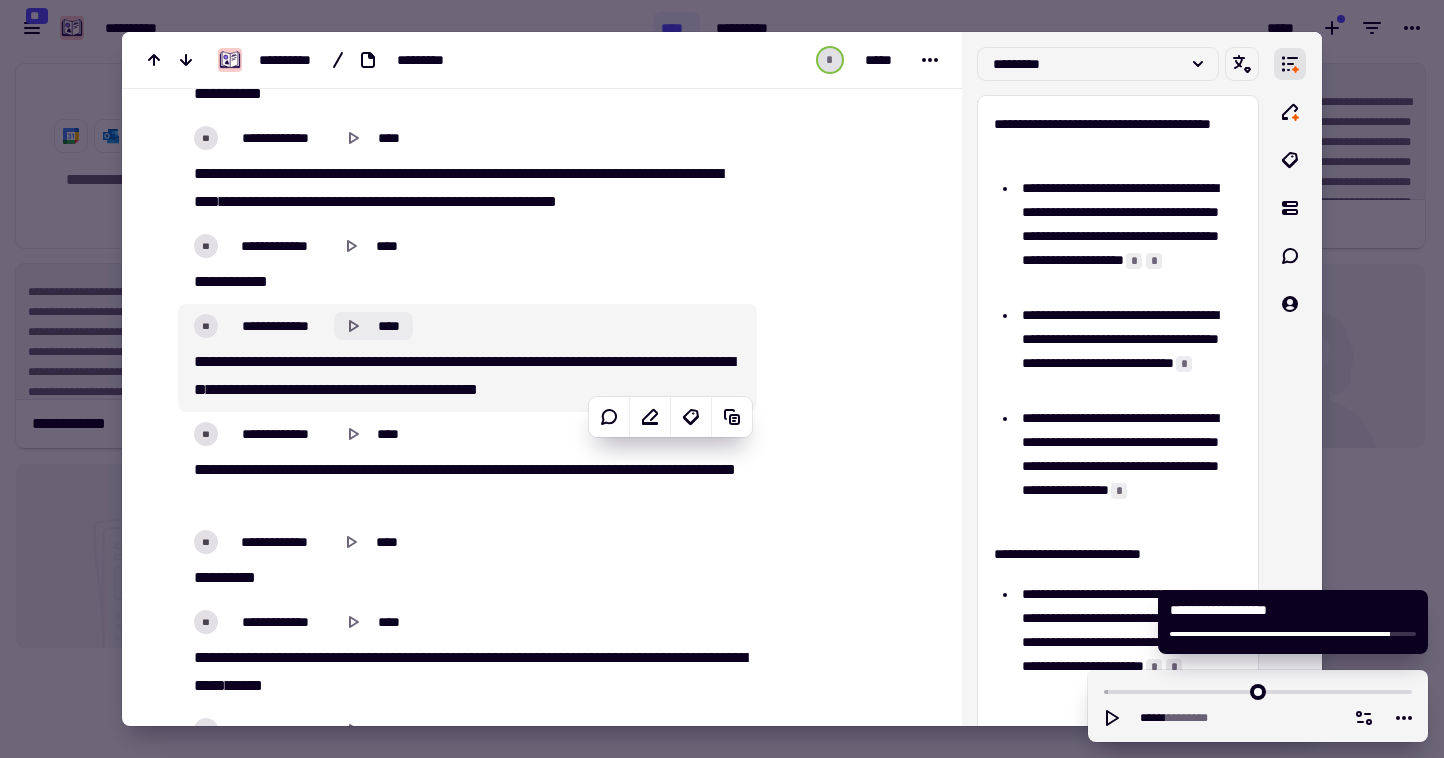 click 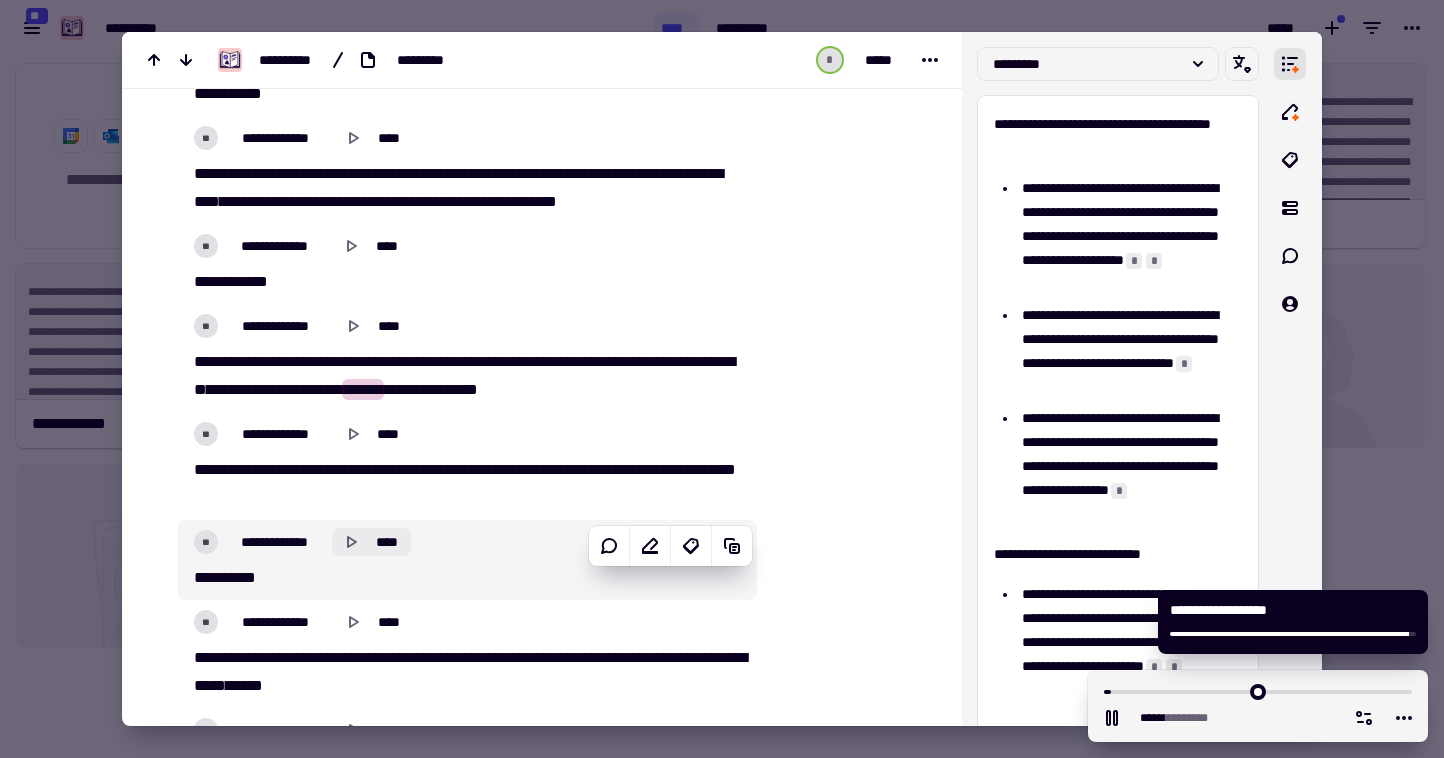 click 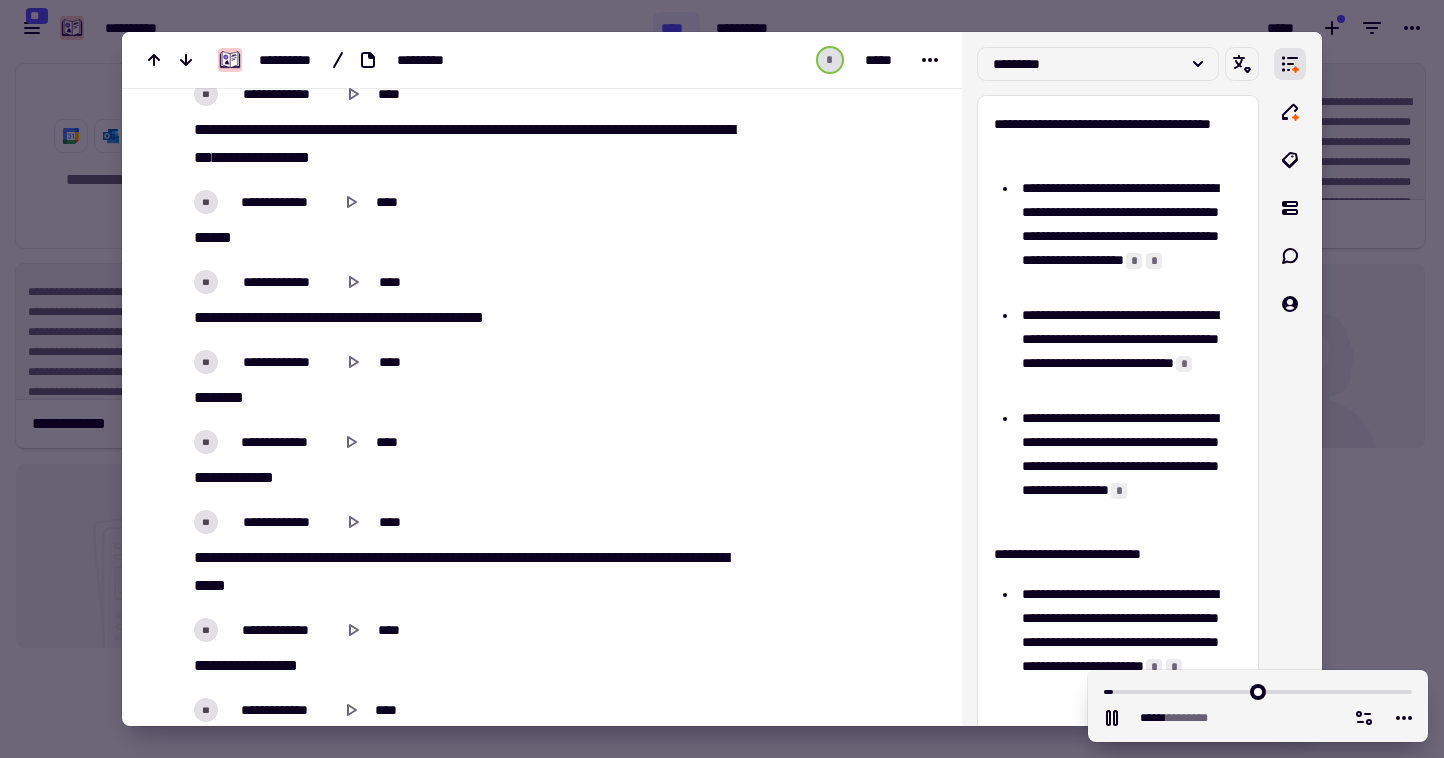 scroll, scrollTop: 13279, scrollLeft: 0, axis: vertical 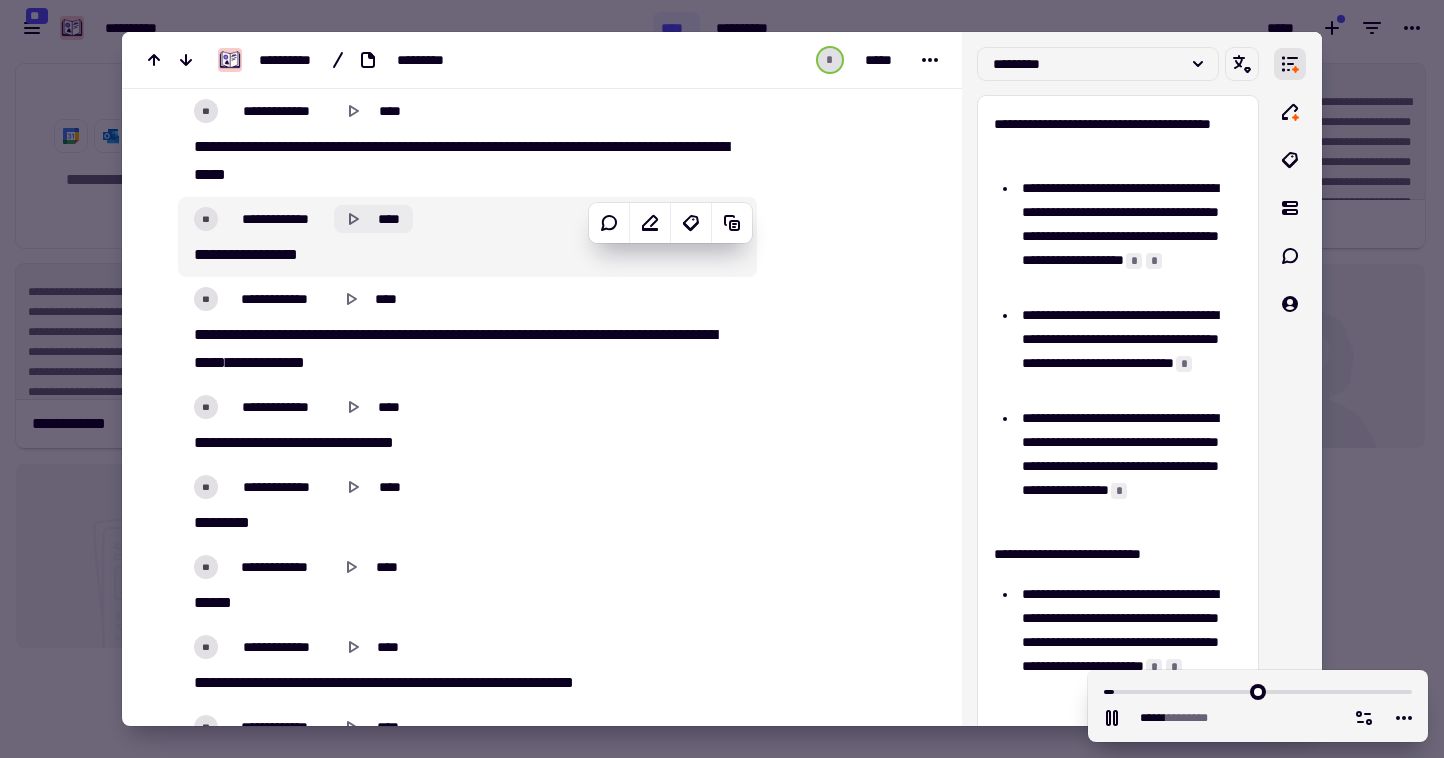 click 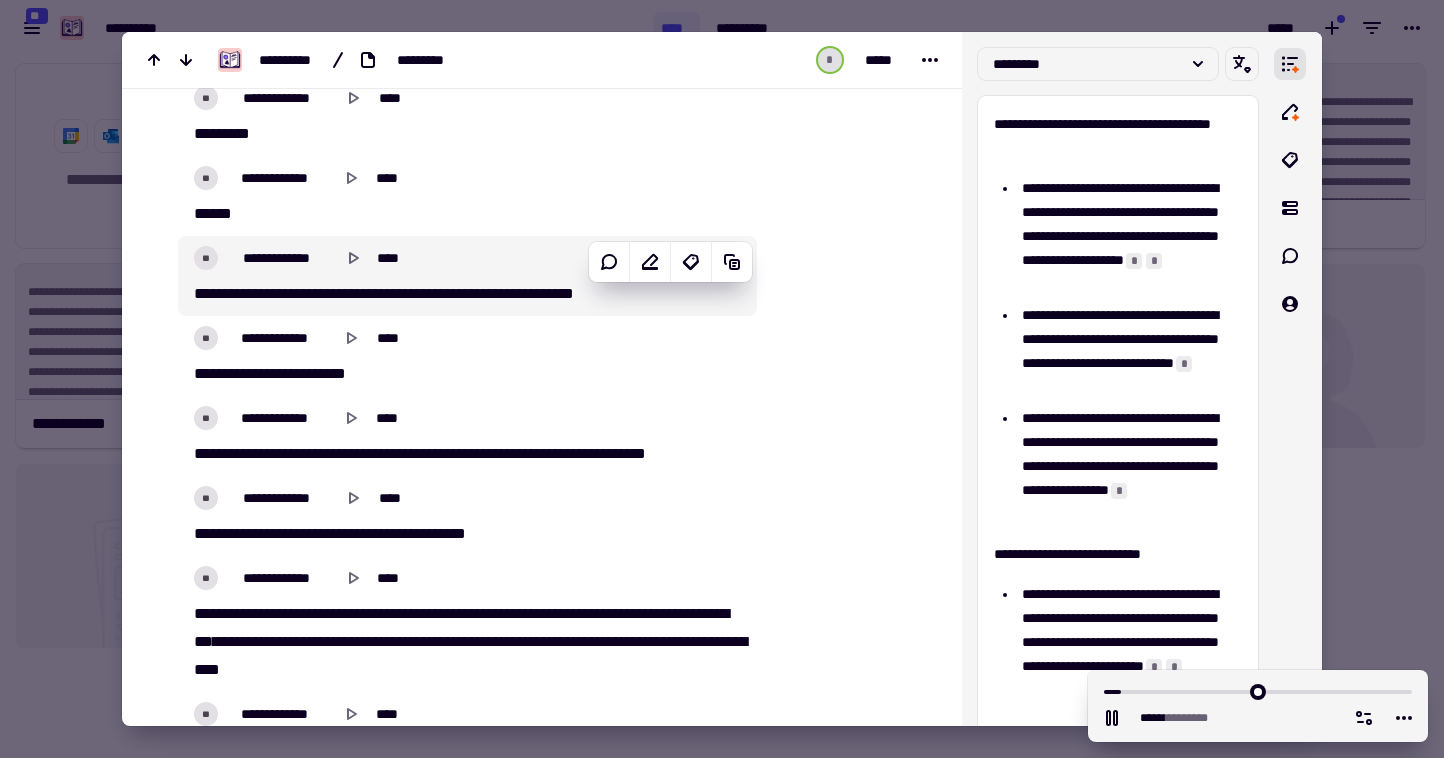 scroll, scrollTop: 13635, scrollLeft: 0, axis: vertical 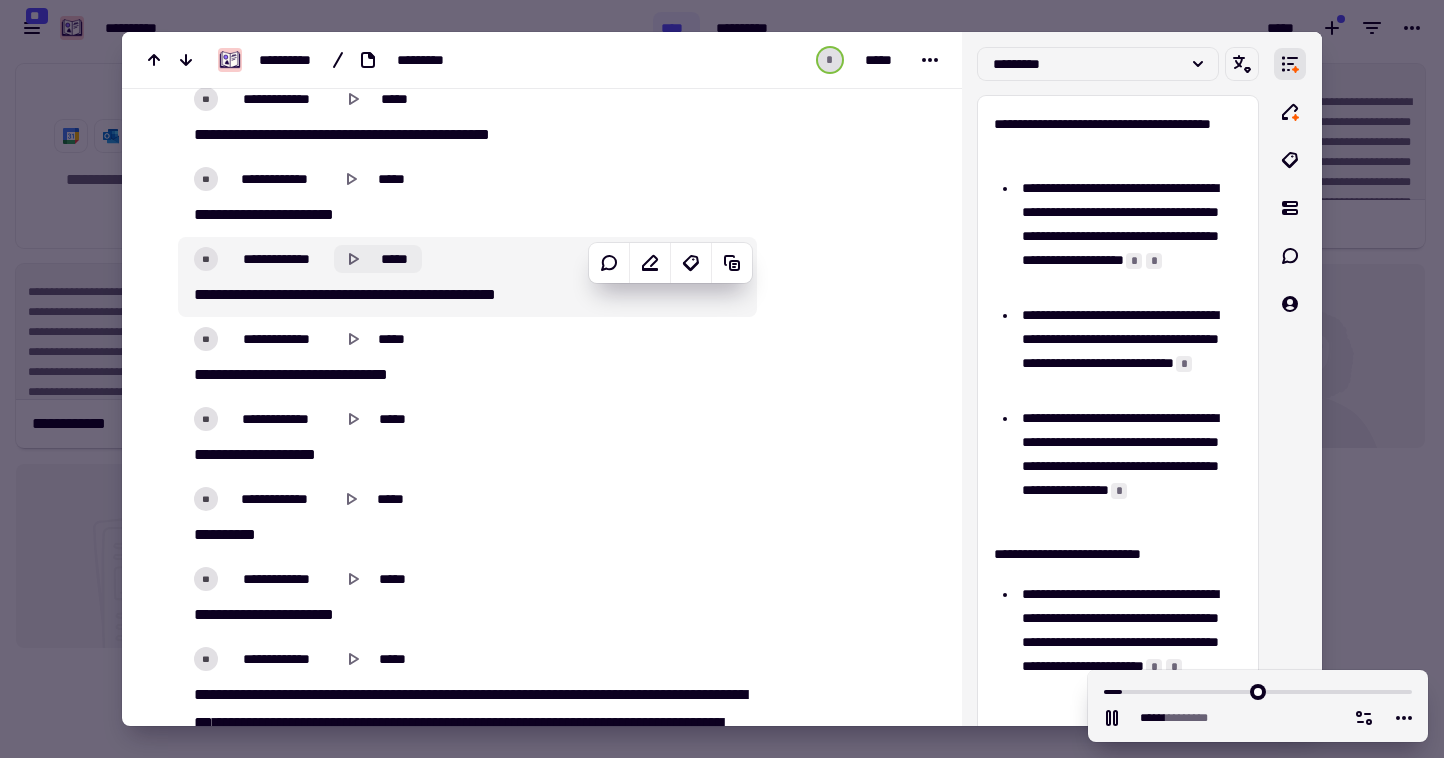 click 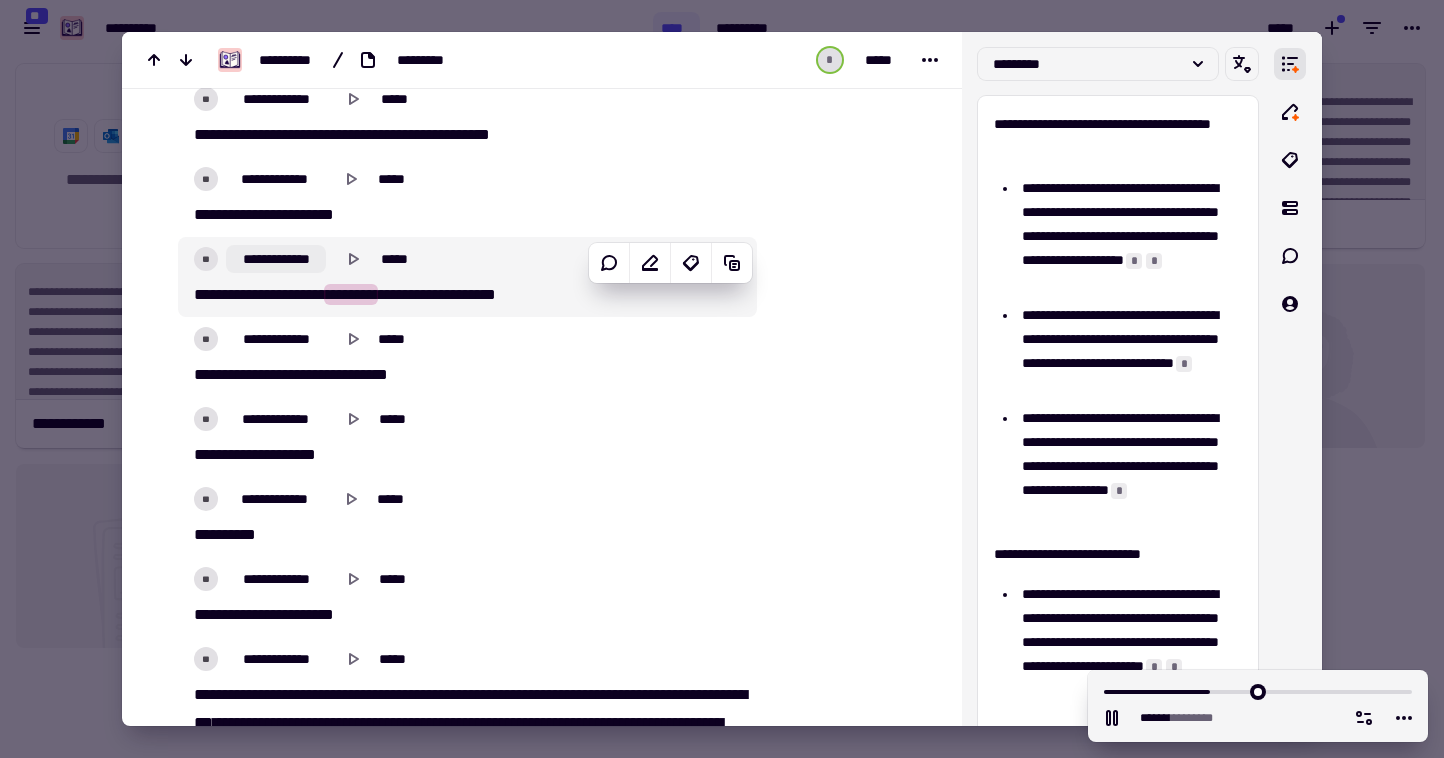 click on "**********" 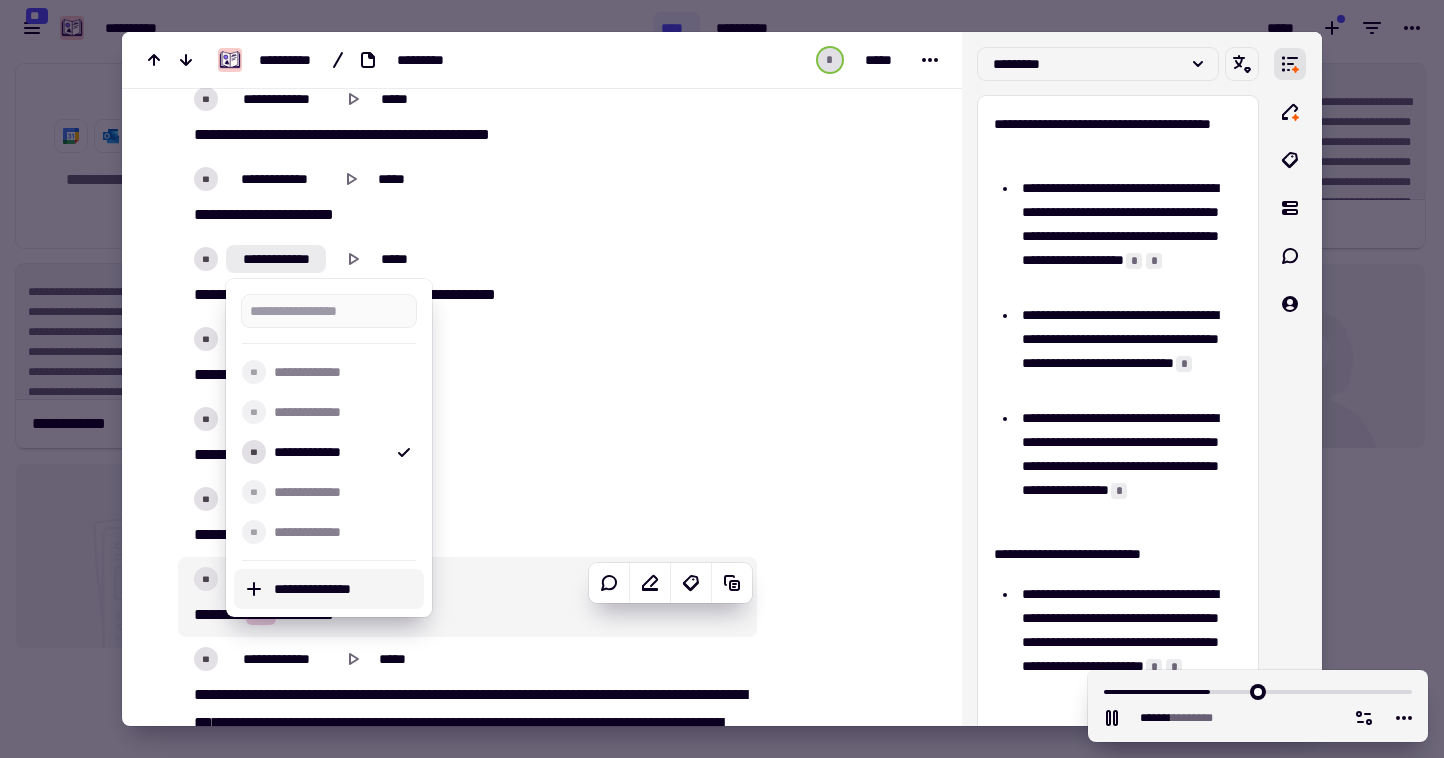 click on "**********" at bounding box center (345, 589) 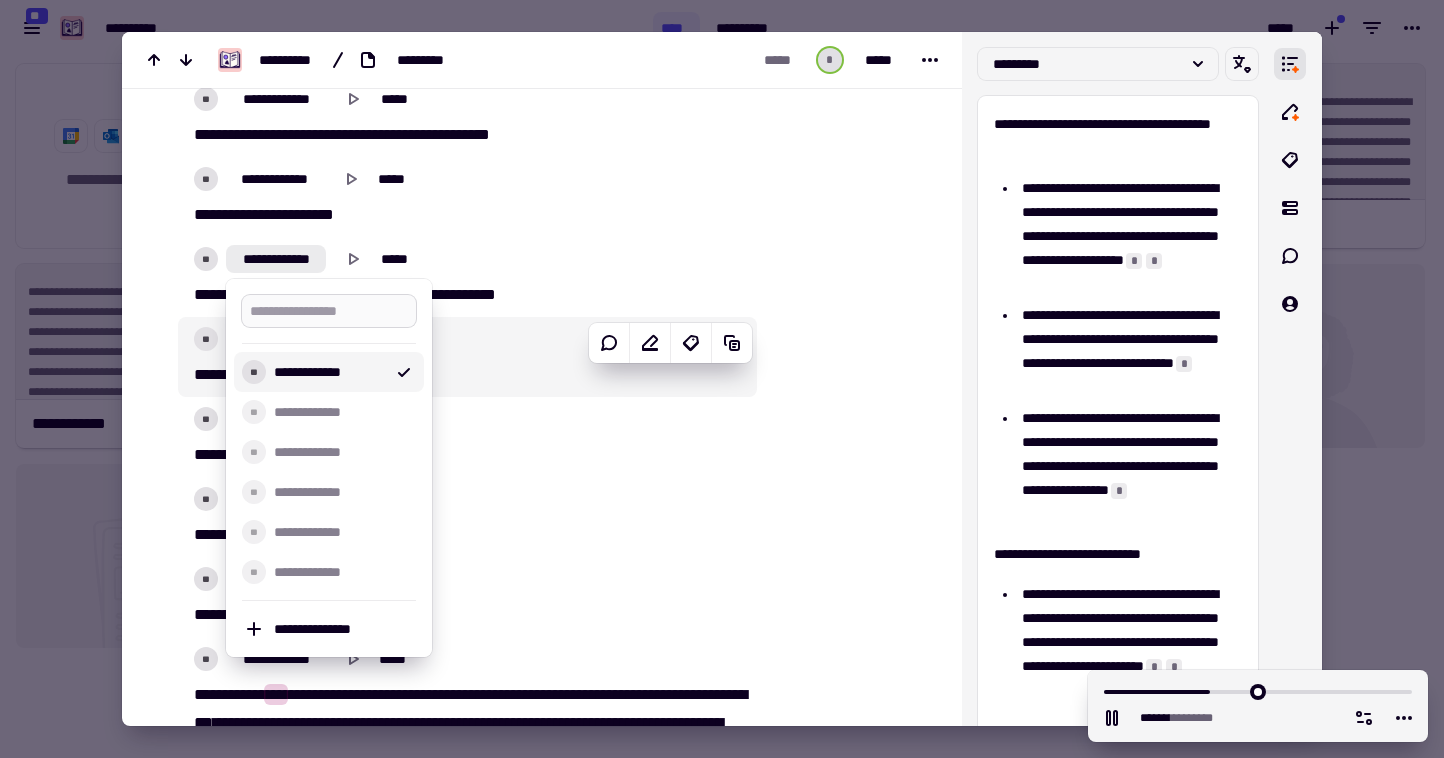 click at bounding box center [329, 311] 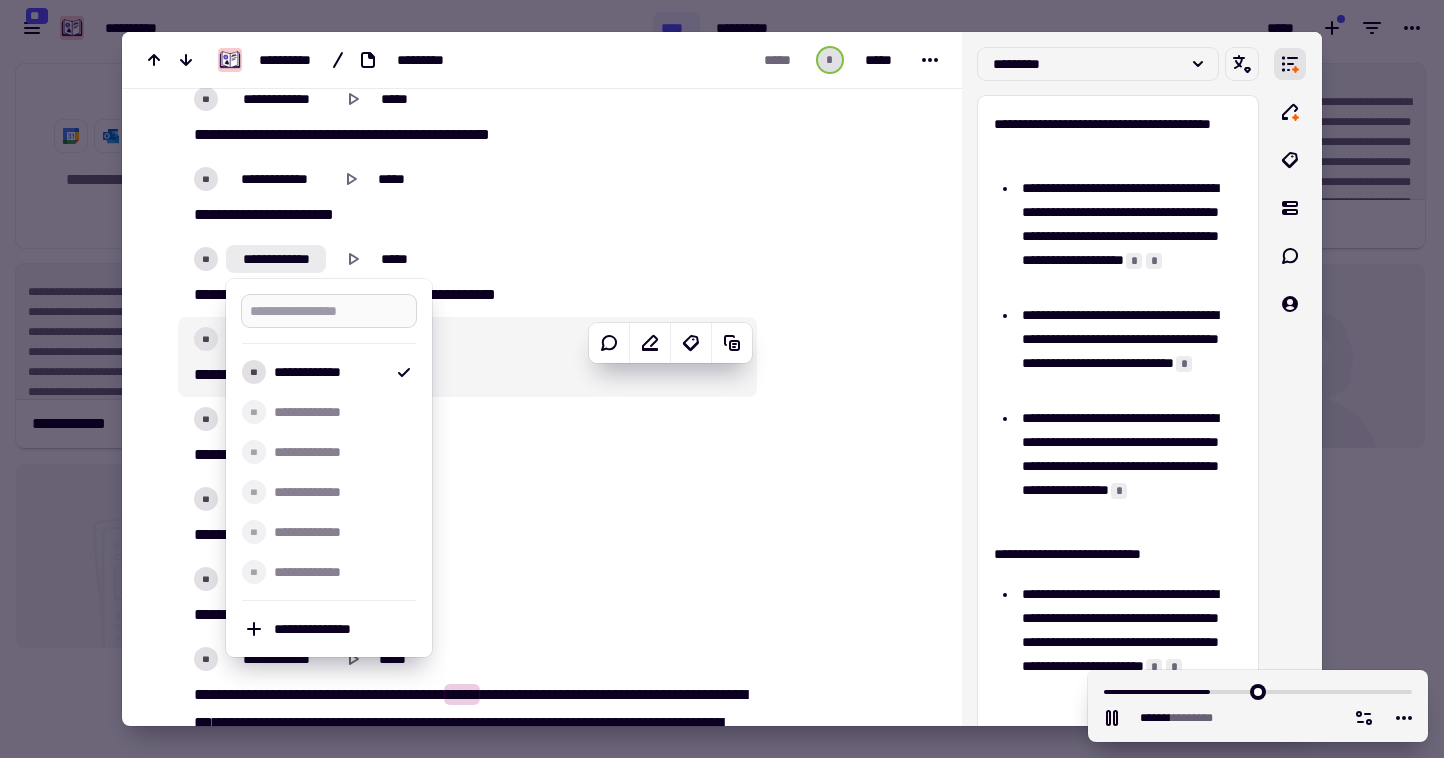 type on "******" 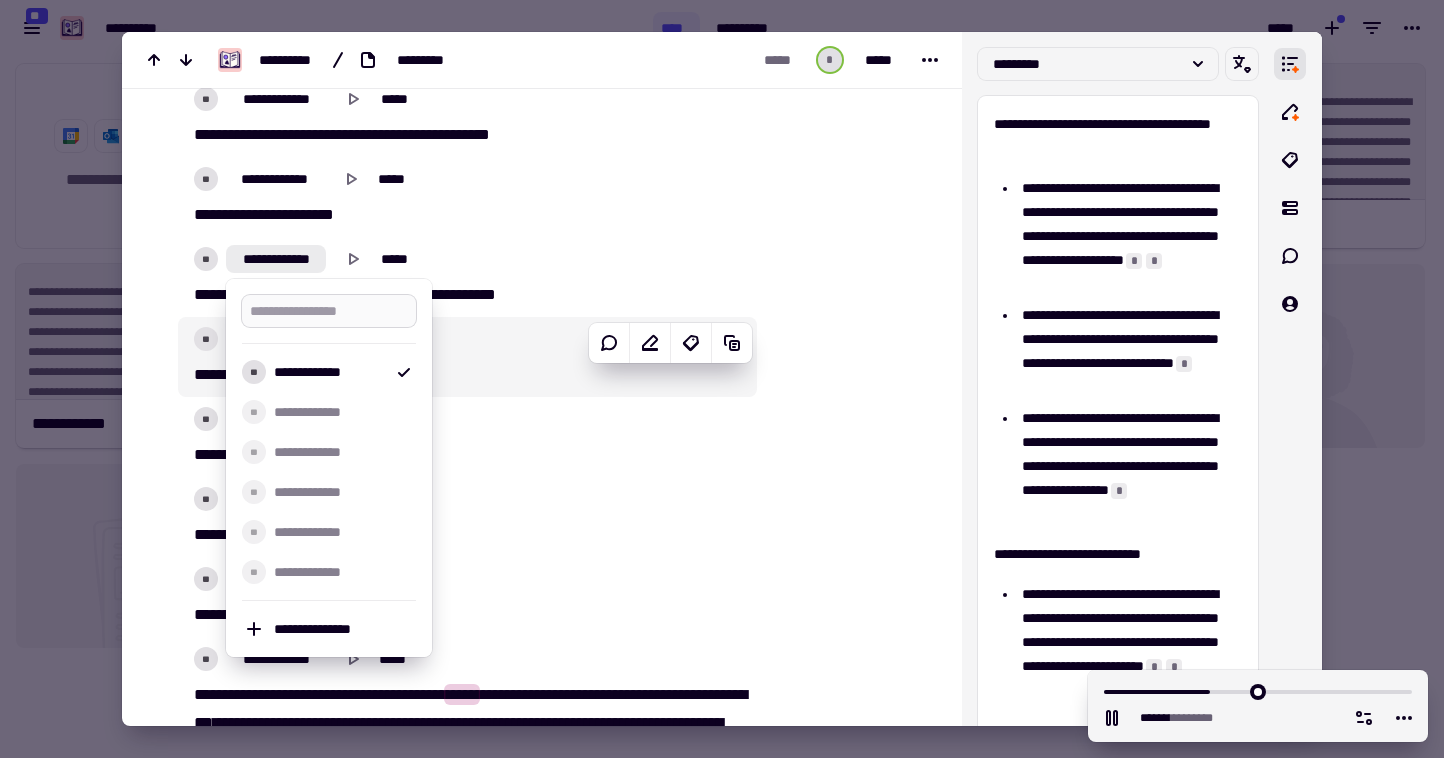 type on "*" 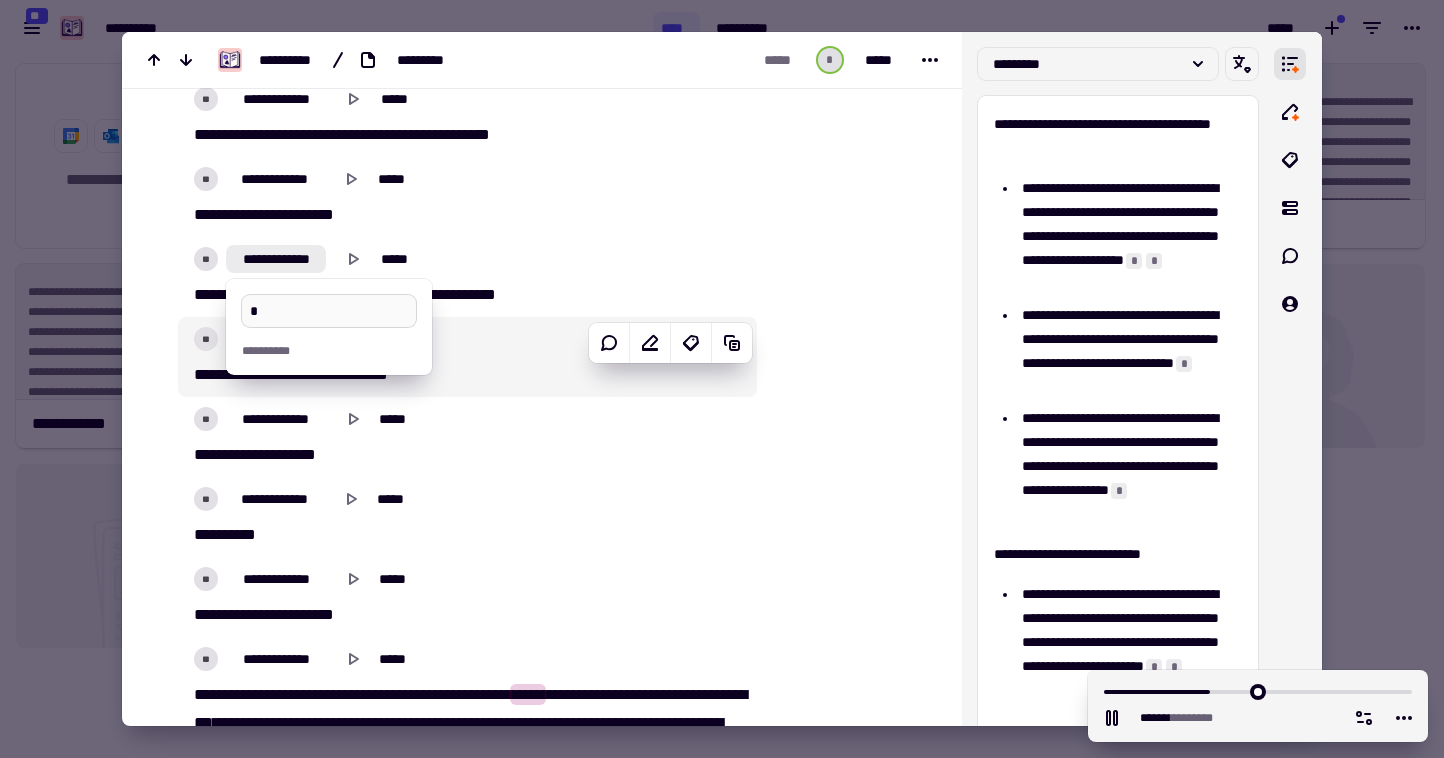 type on "*******" 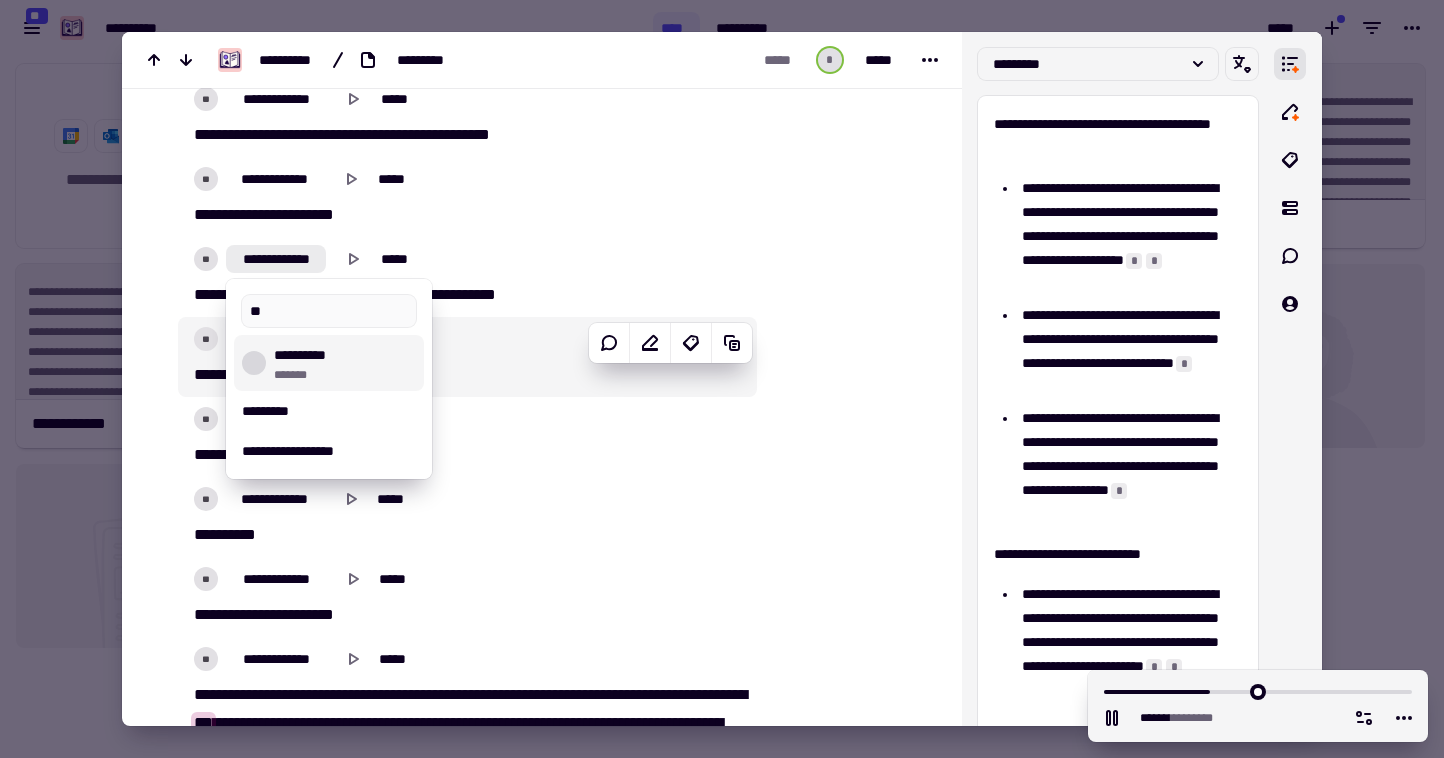 click on "**********" at bounding box center (345, 363) 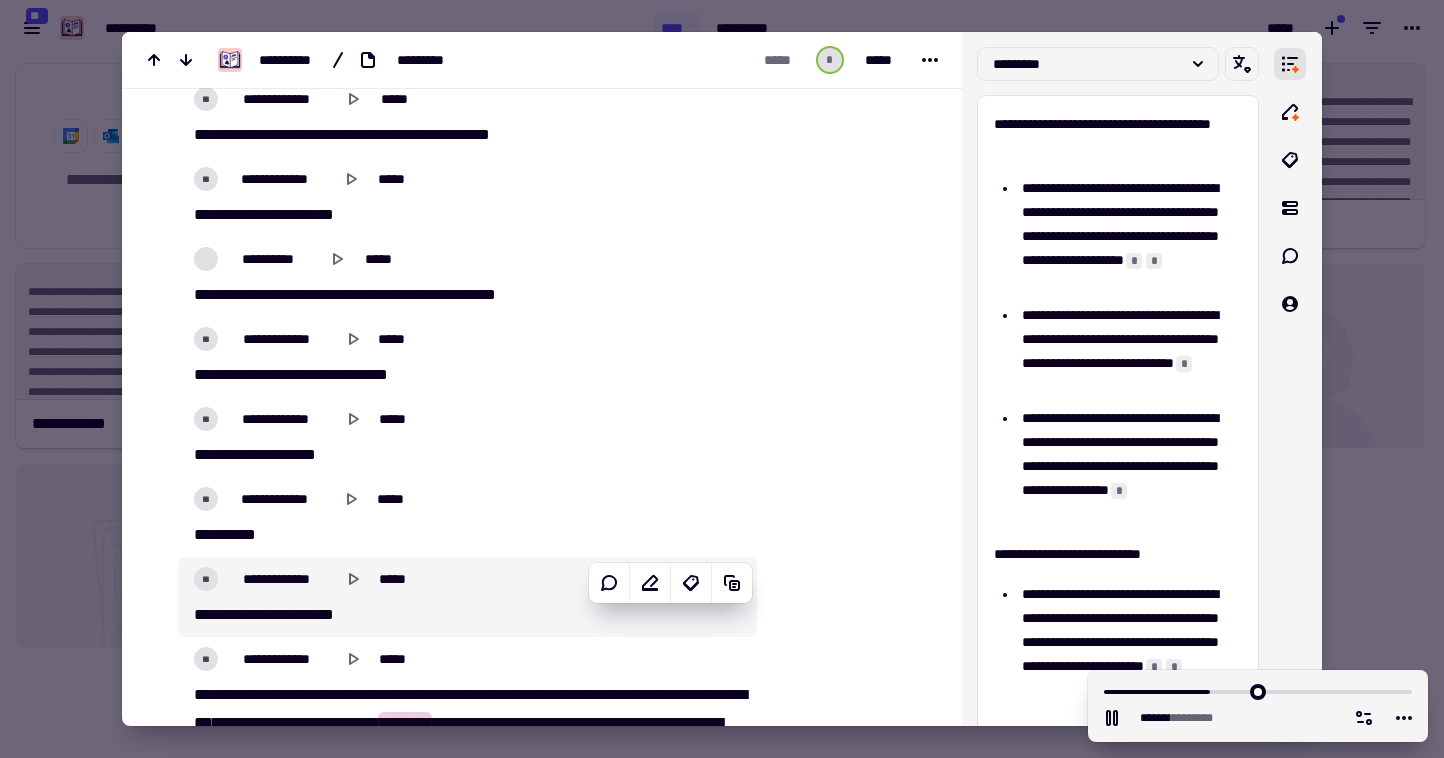 scroll, scrollTop: 53981, scrollLeft: 0, axis: vertical 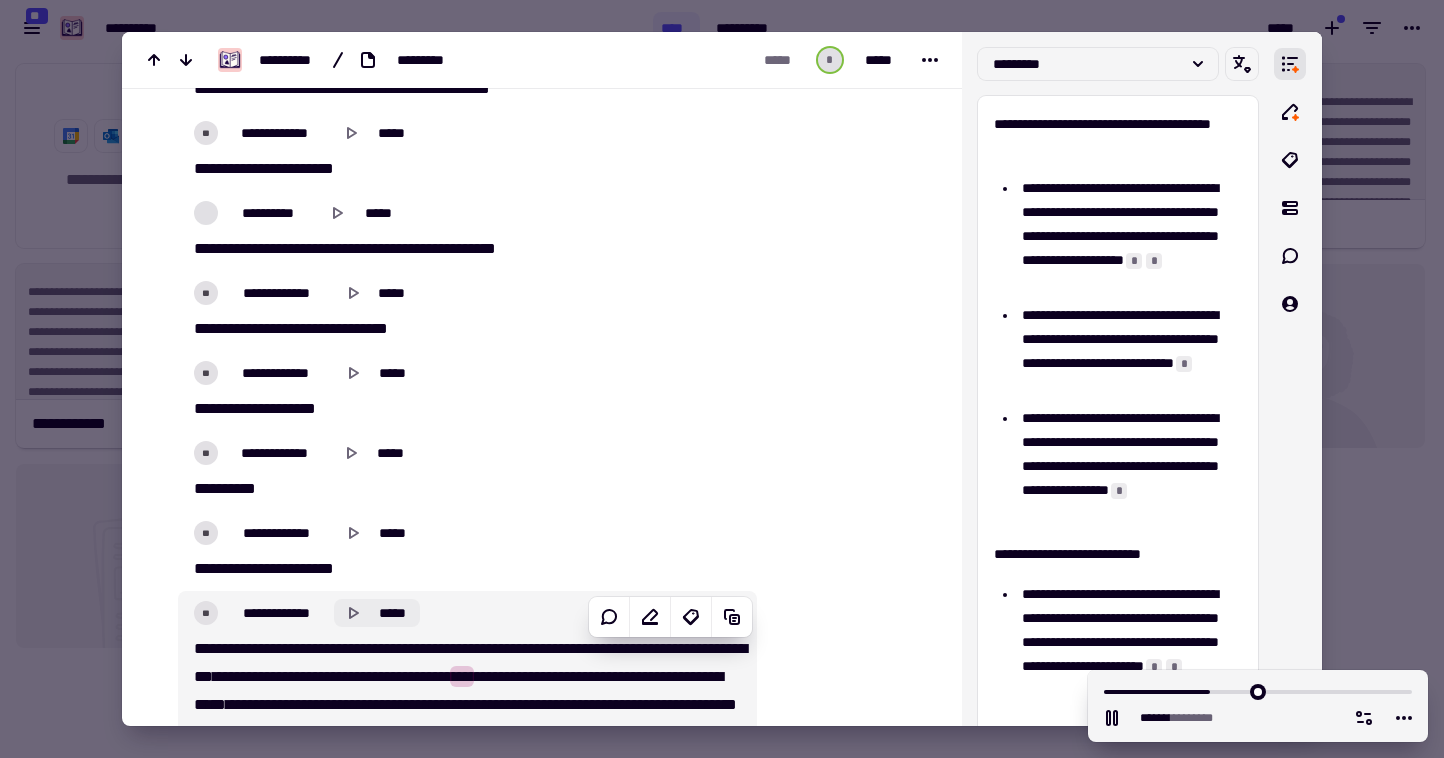 click 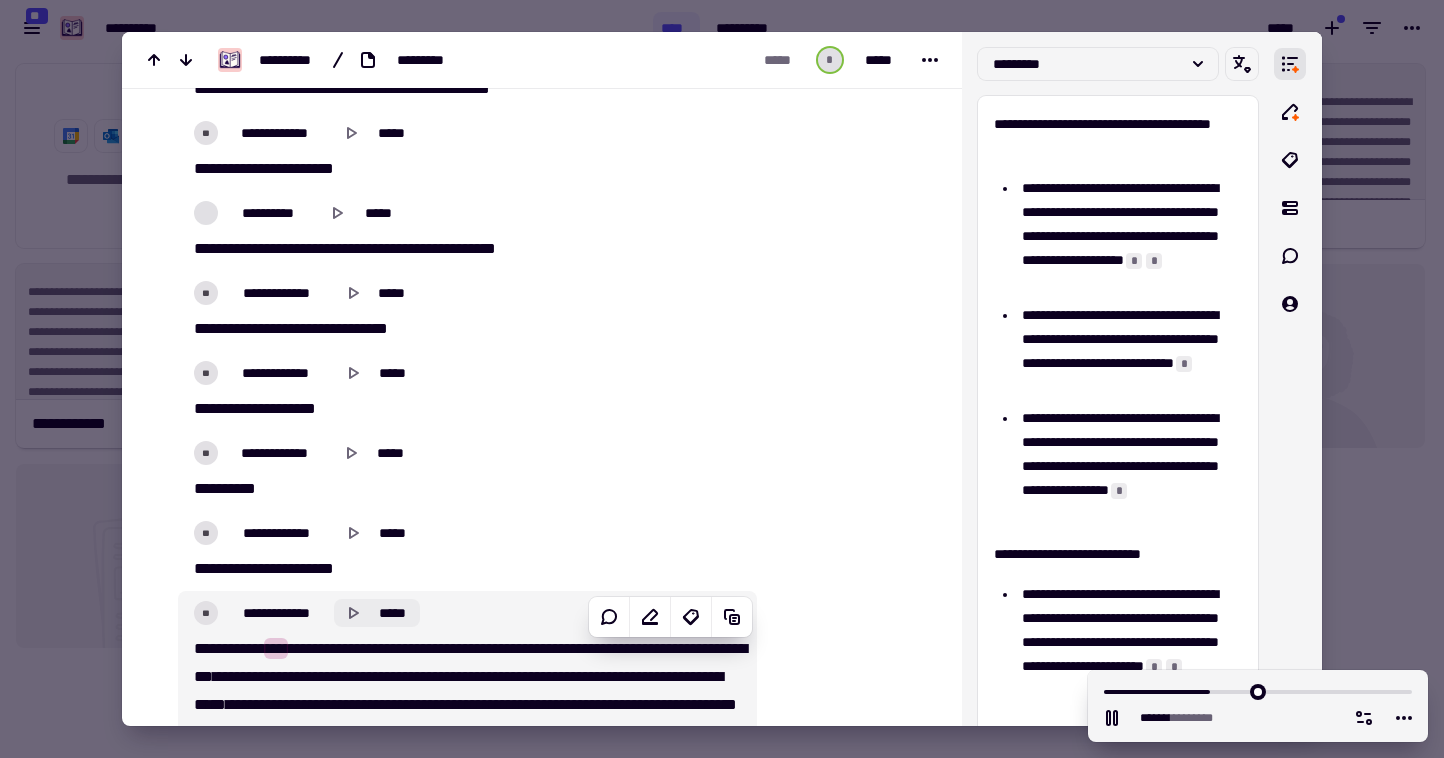 click 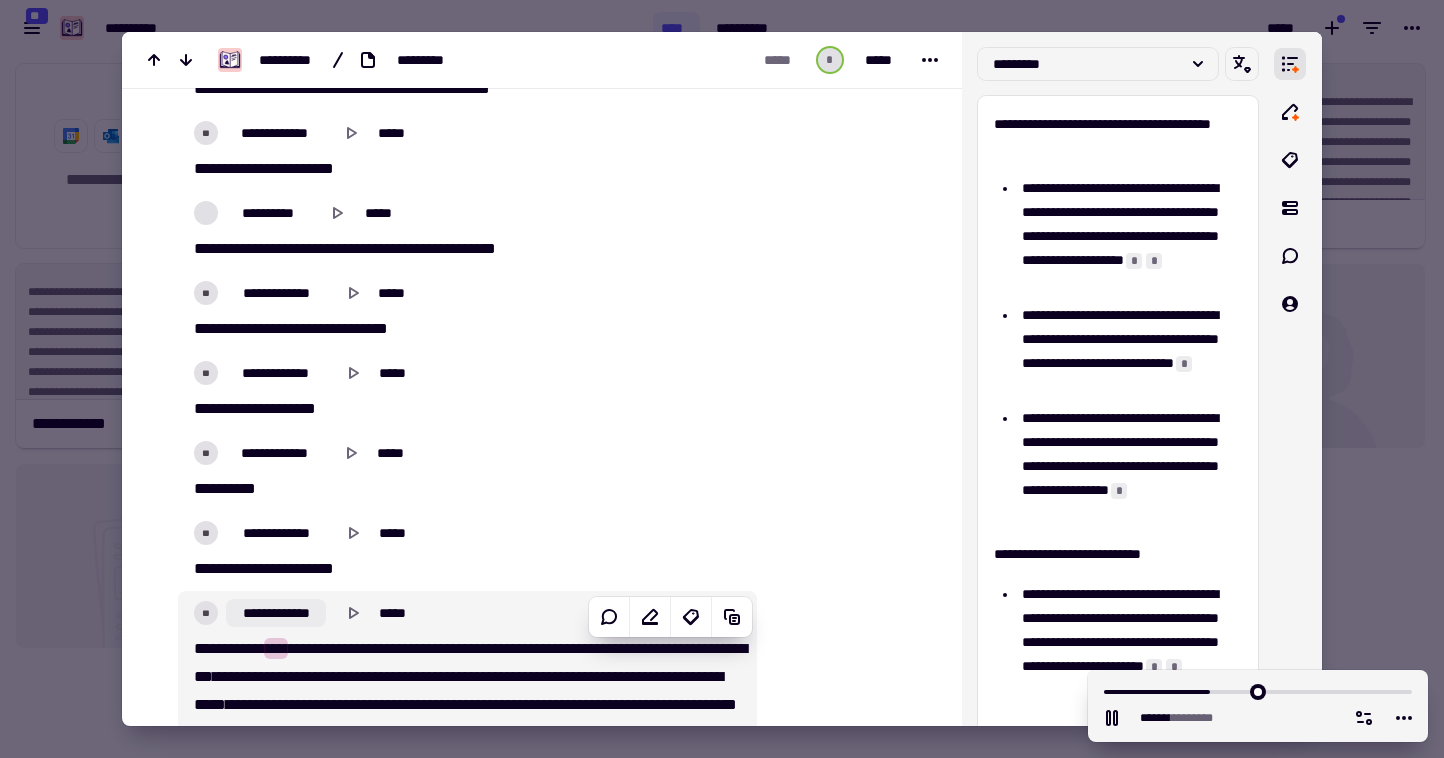 click on "**********" 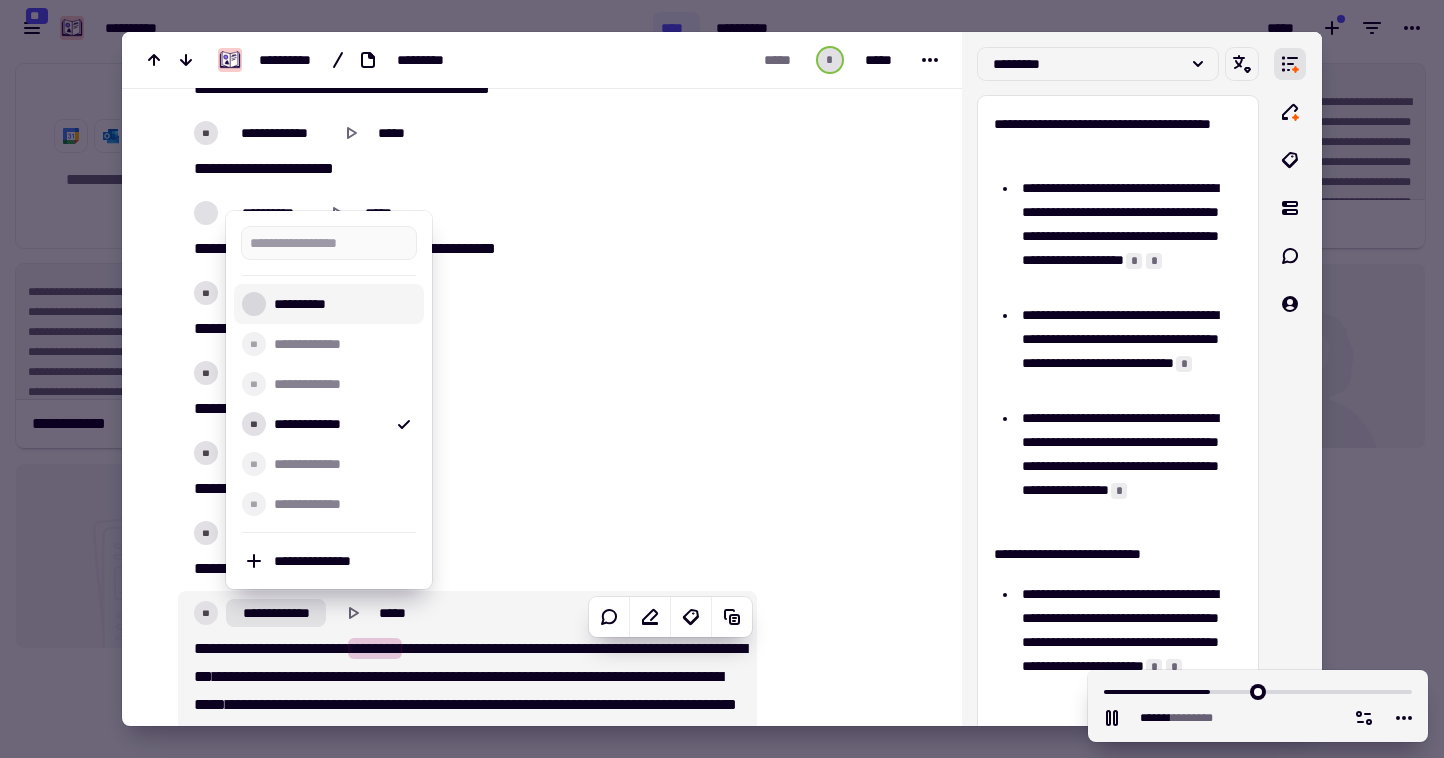 click on "**********" at bounding box center [341, 304] 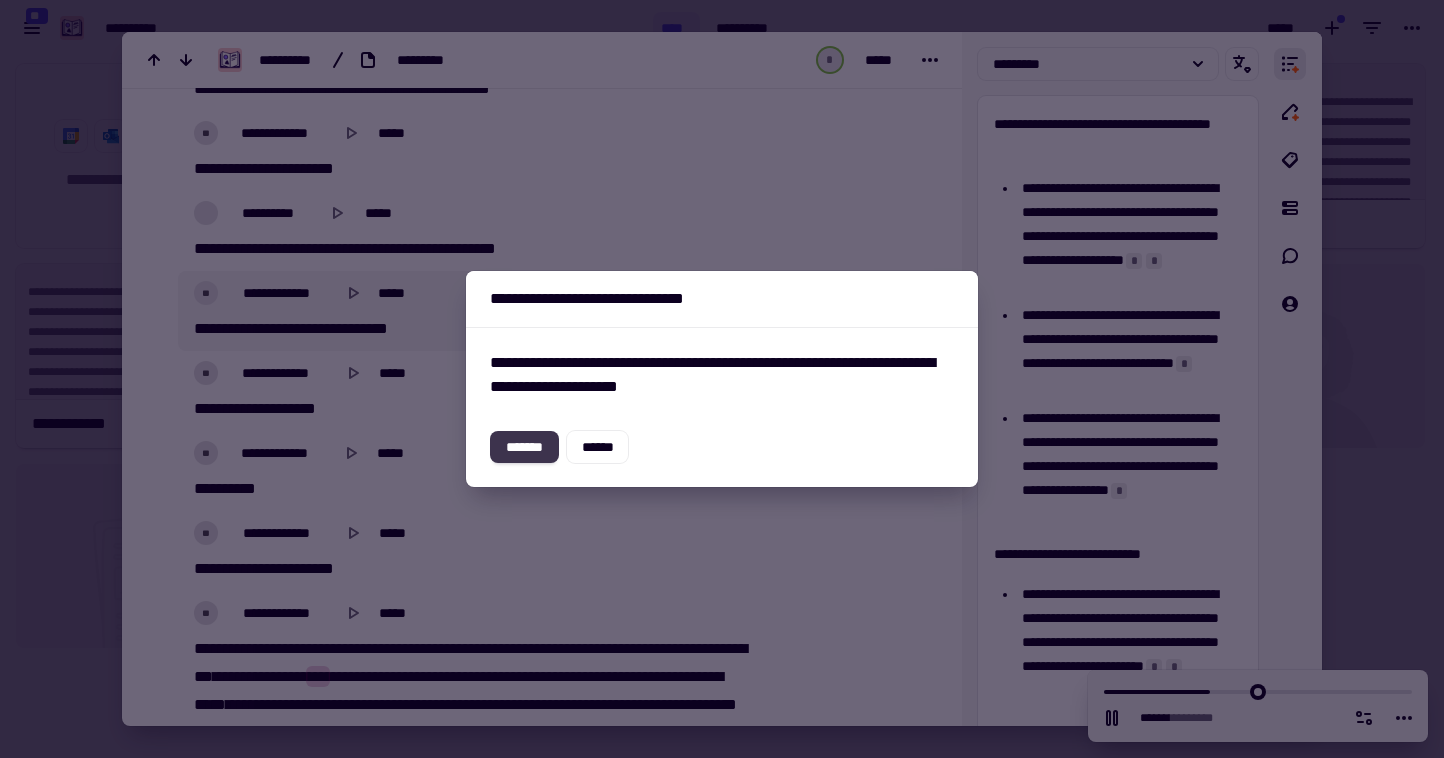 click on "*******" 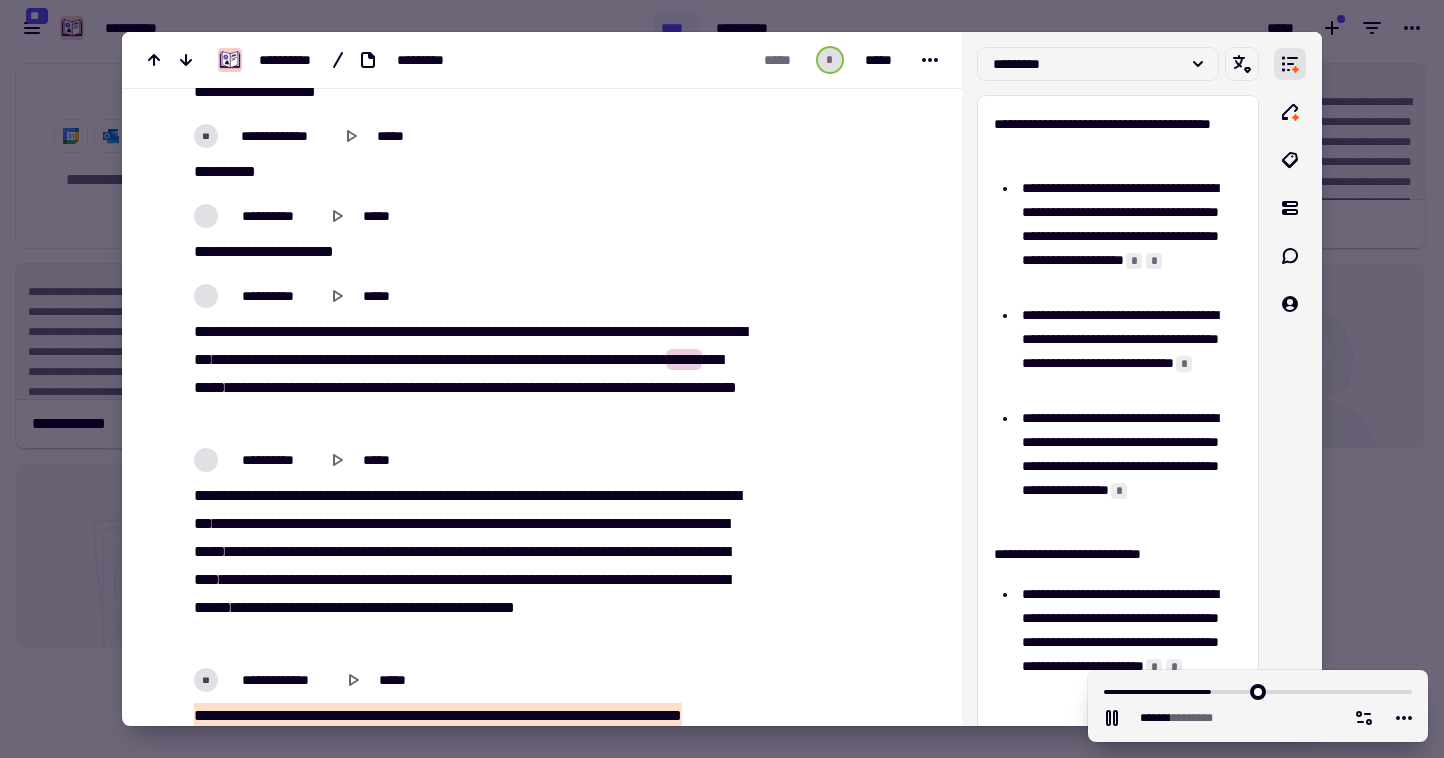 scroll, scrollTop: 54760, scrollLeft: 0, axis: vertical 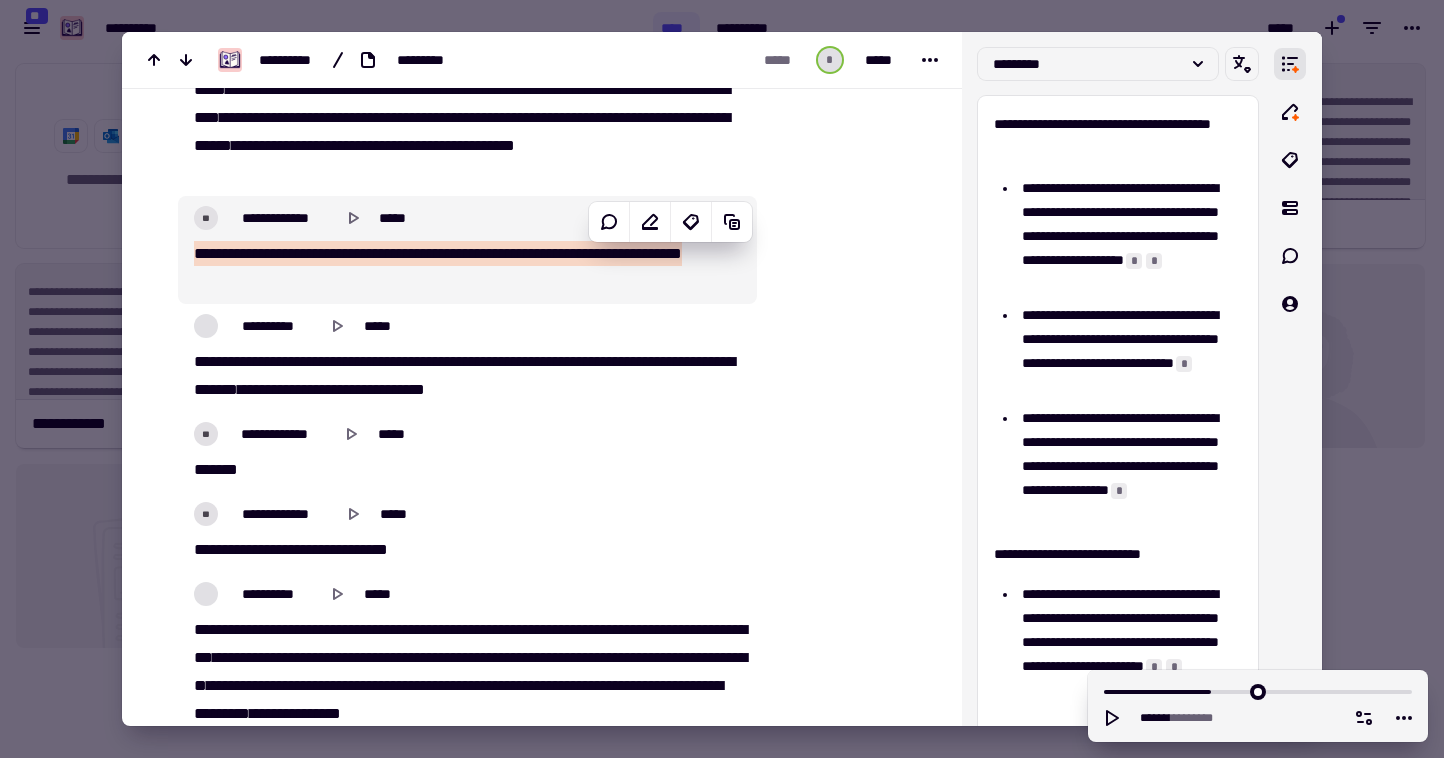 type on "*******" 